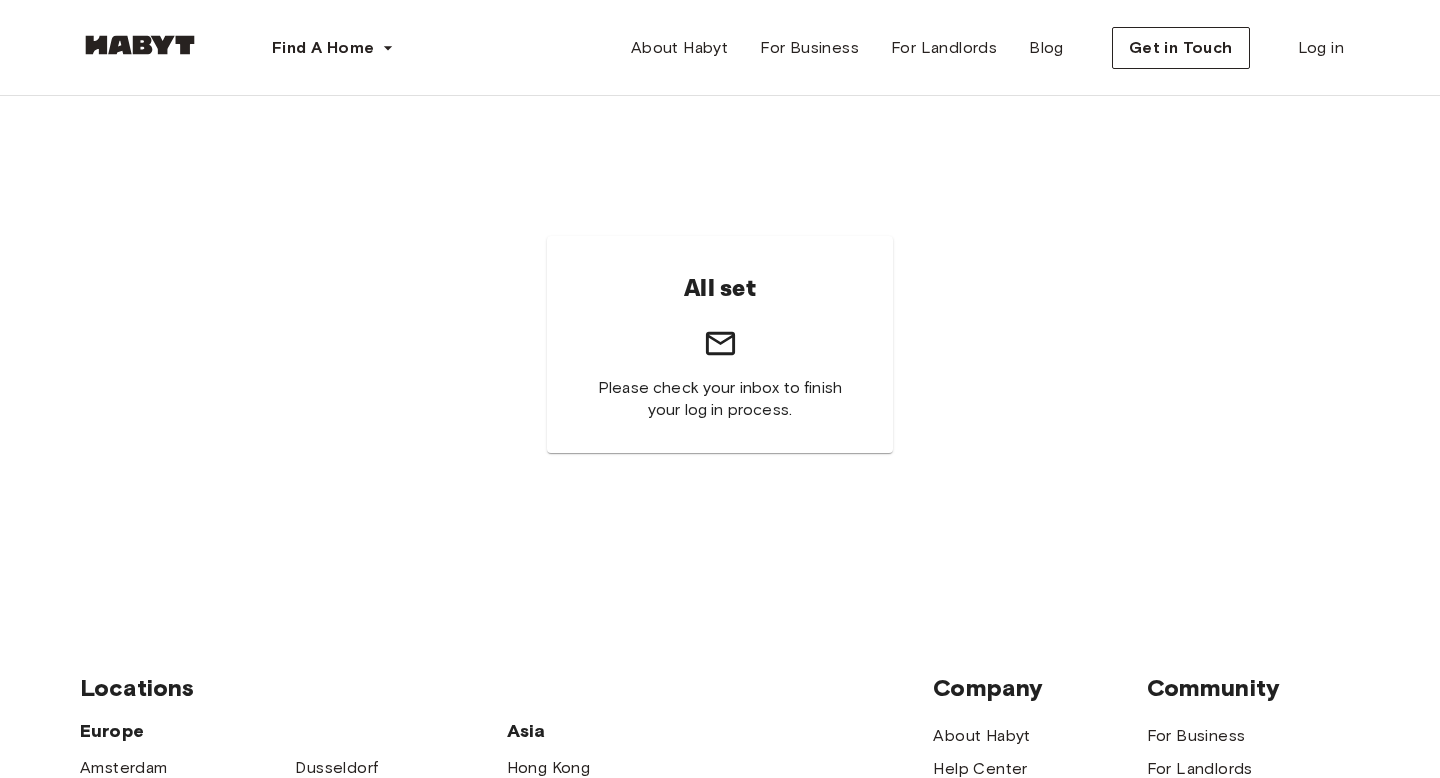 scroll, scrollTop: 0, scrollLeft: 0, axis: both 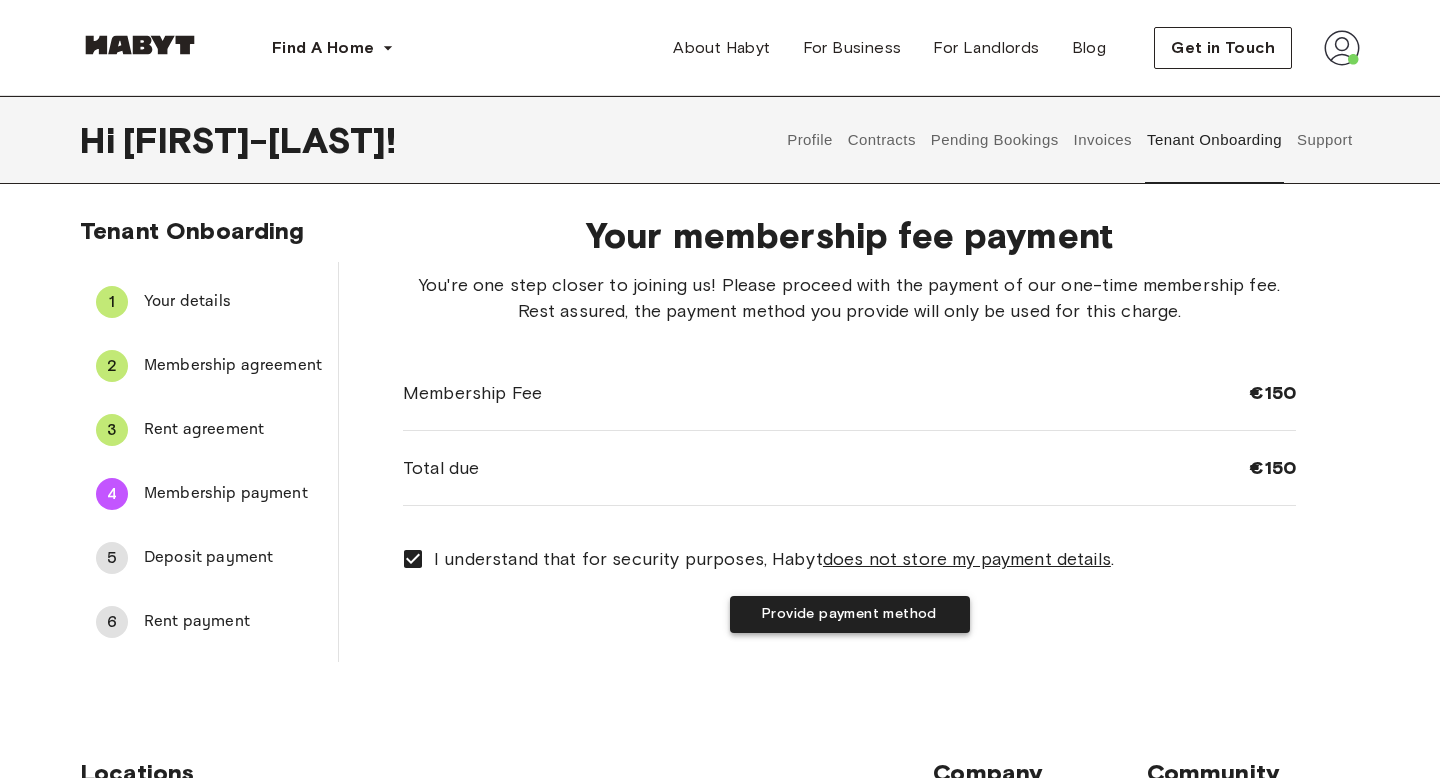 click on "Provide payment method" at bounding box center [850, 614] 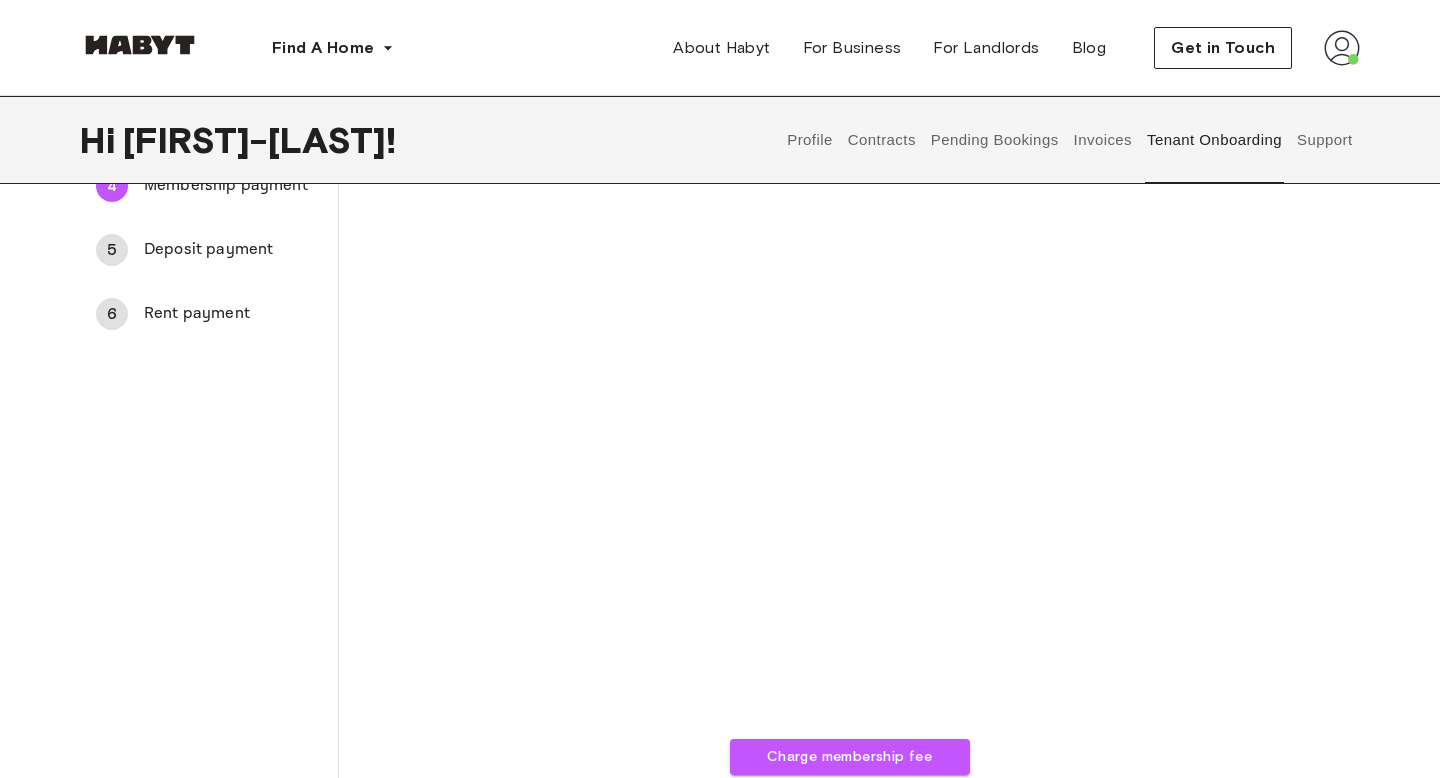 scroll, scrollTop: 642, scrollLeft: 0, axis: vertical 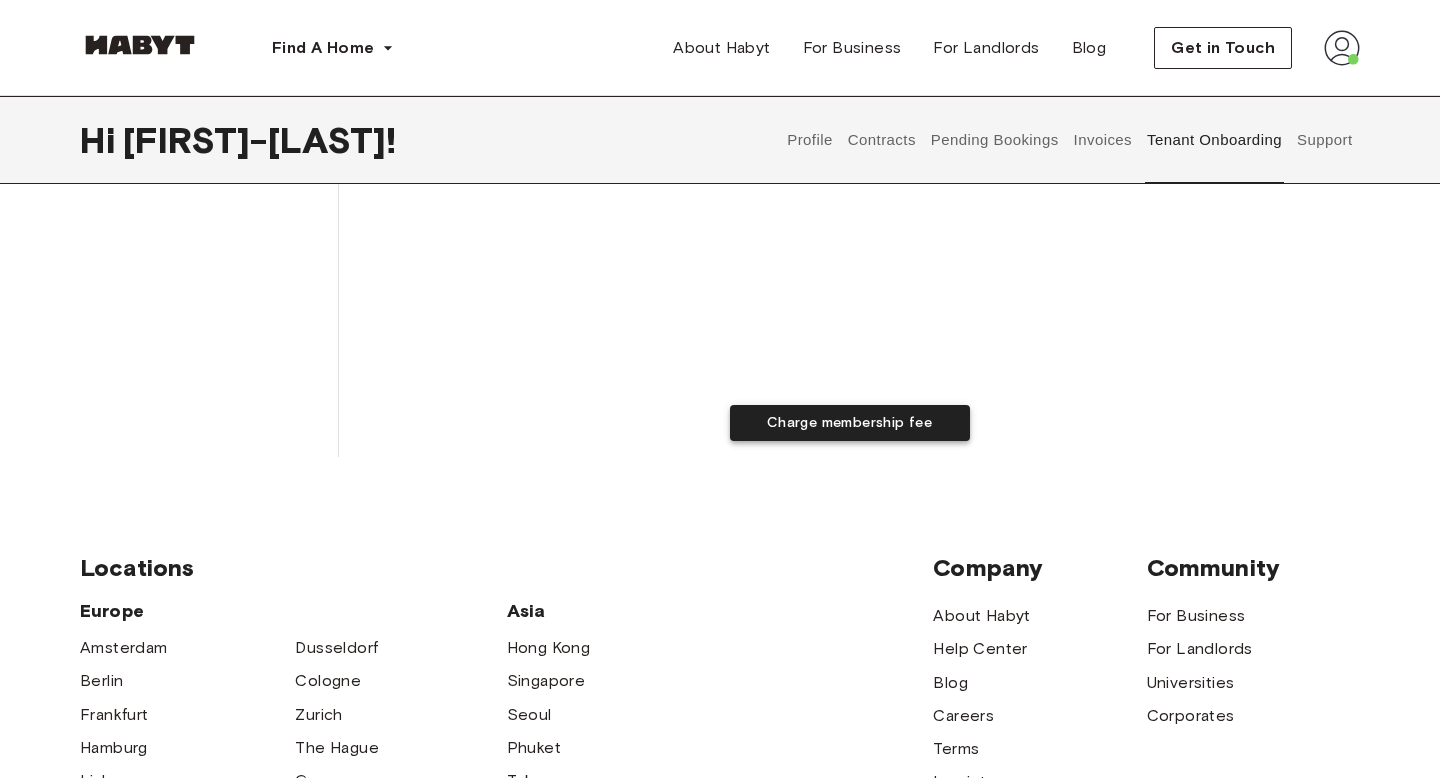 click on "Charge membership fee" at bounding box center [850, 423] 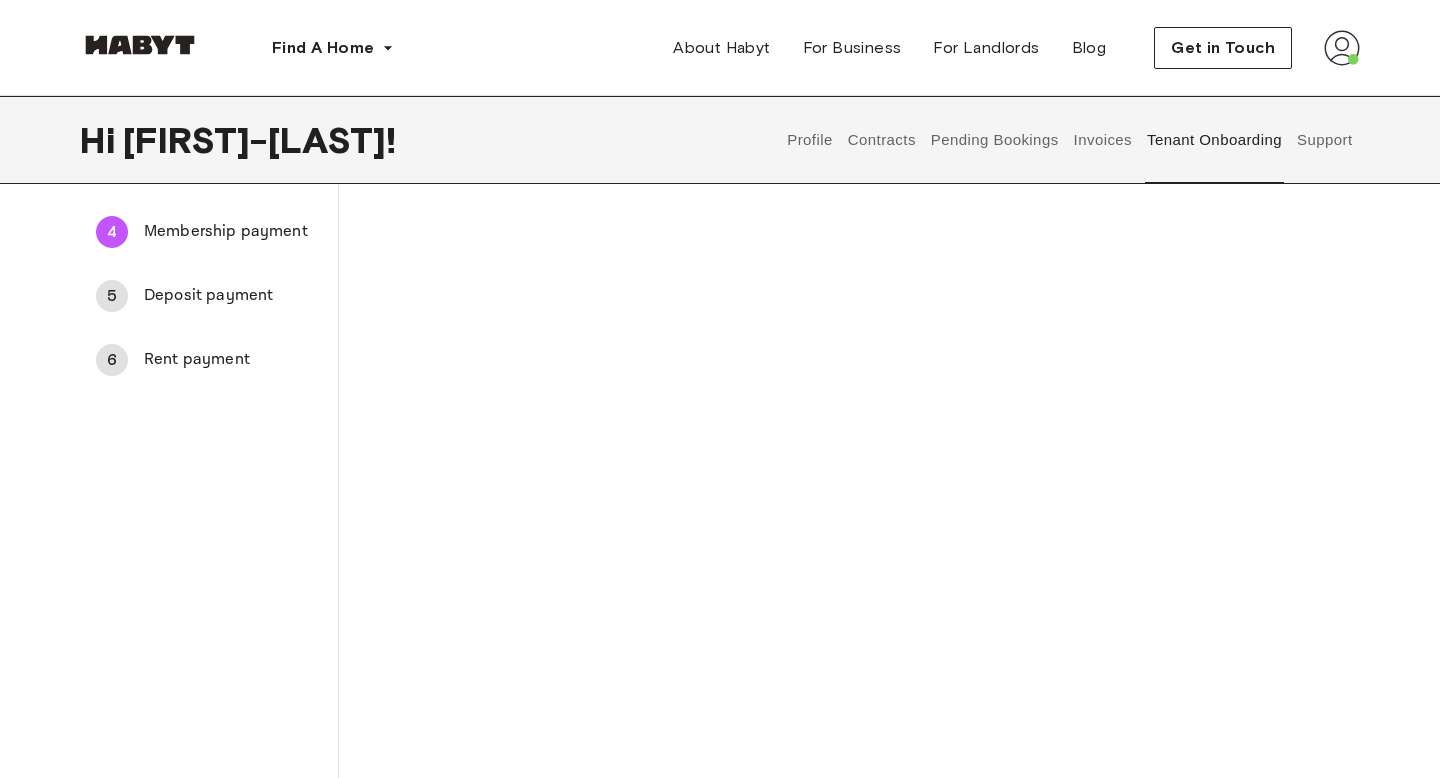 scroll, scrollTop: 0, scrollLeft: 0, axis: both 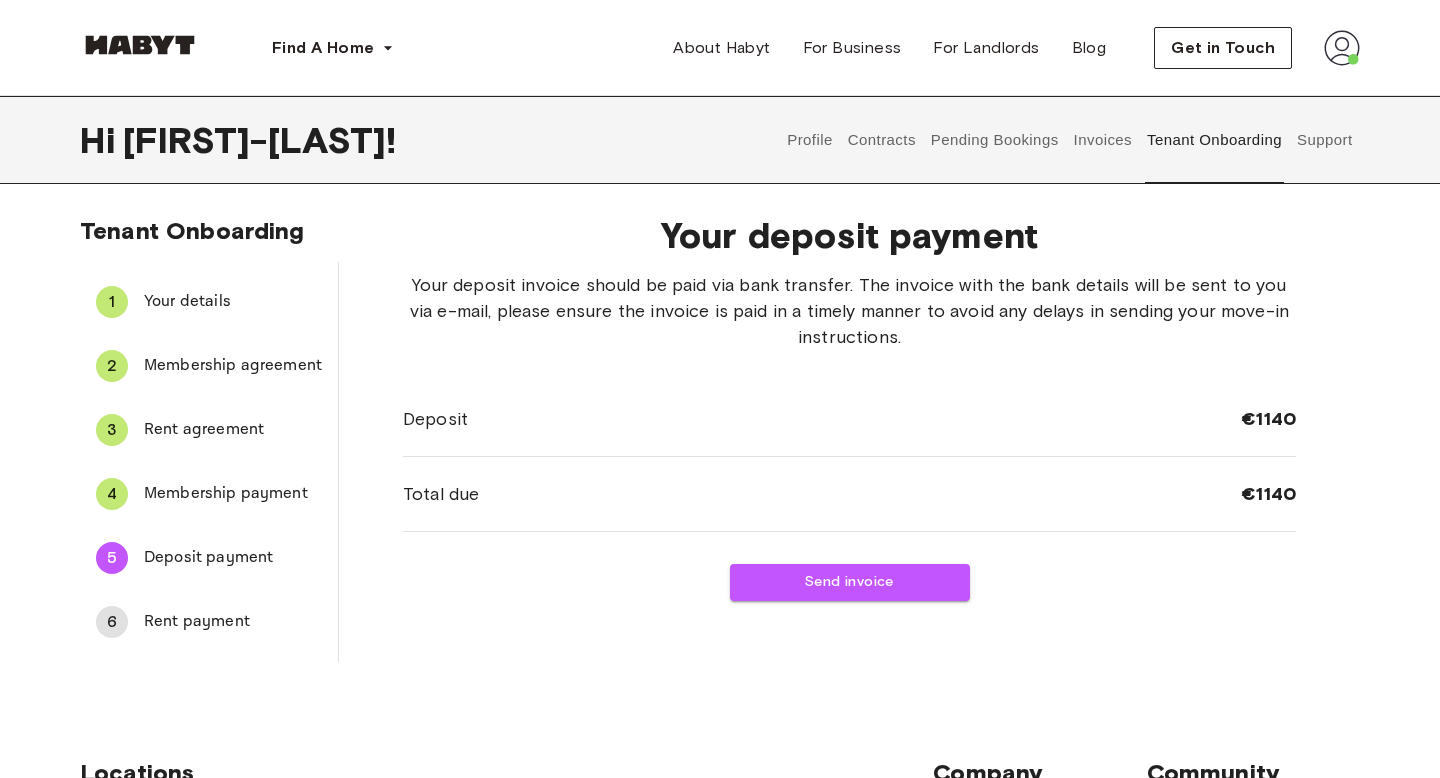 click on "6" at bounding box center [112, 622] 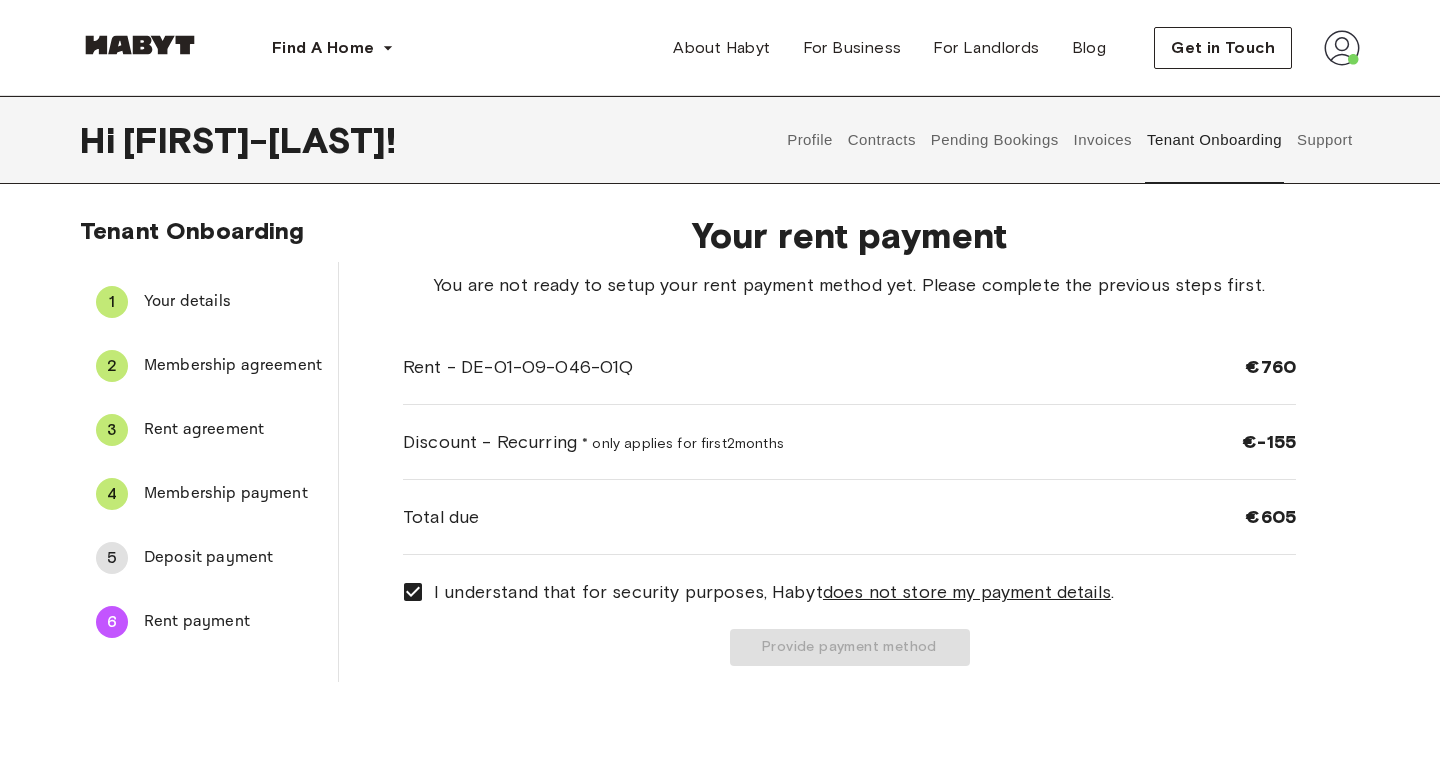 click on "5" at bounding box center (112, 558) 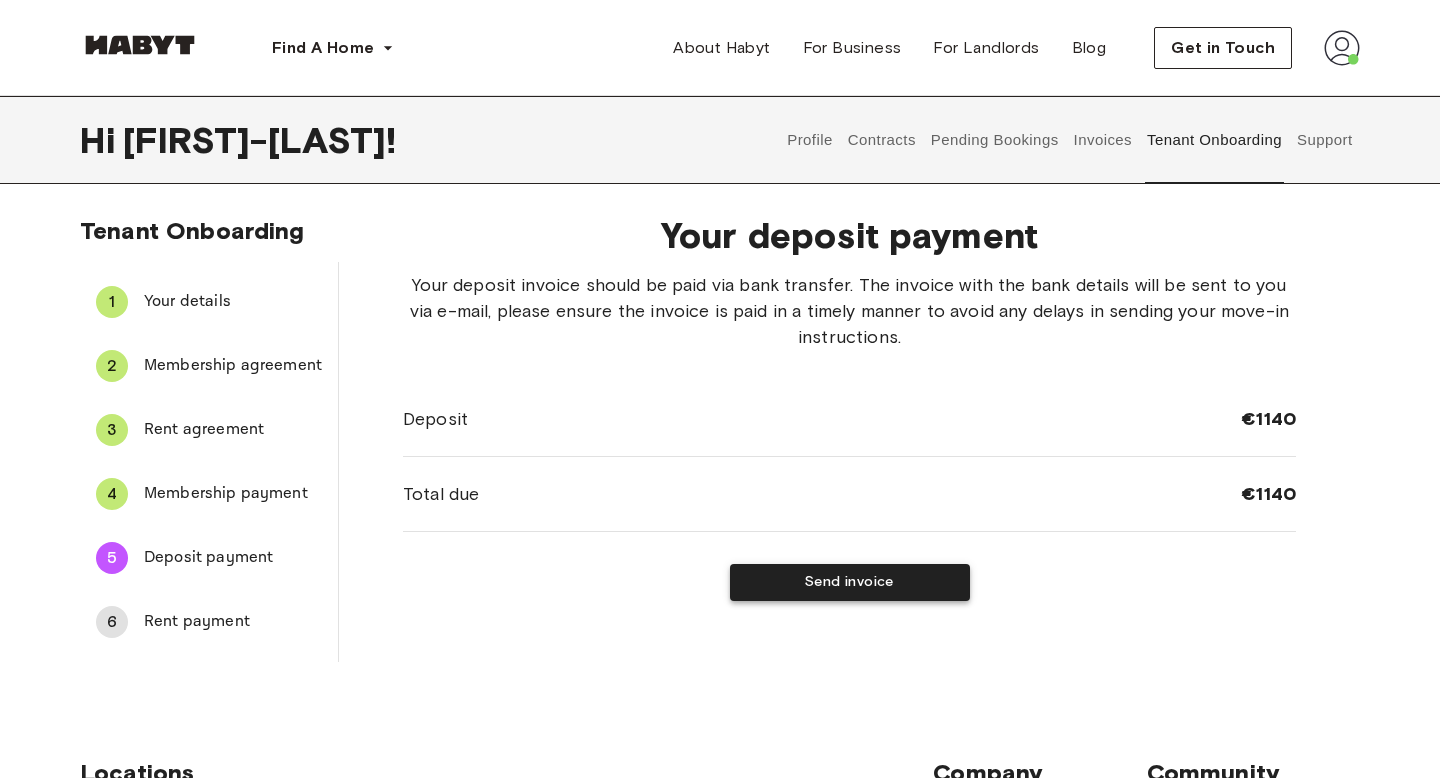 click on "Send invoice" at bounding box center (850, 582) 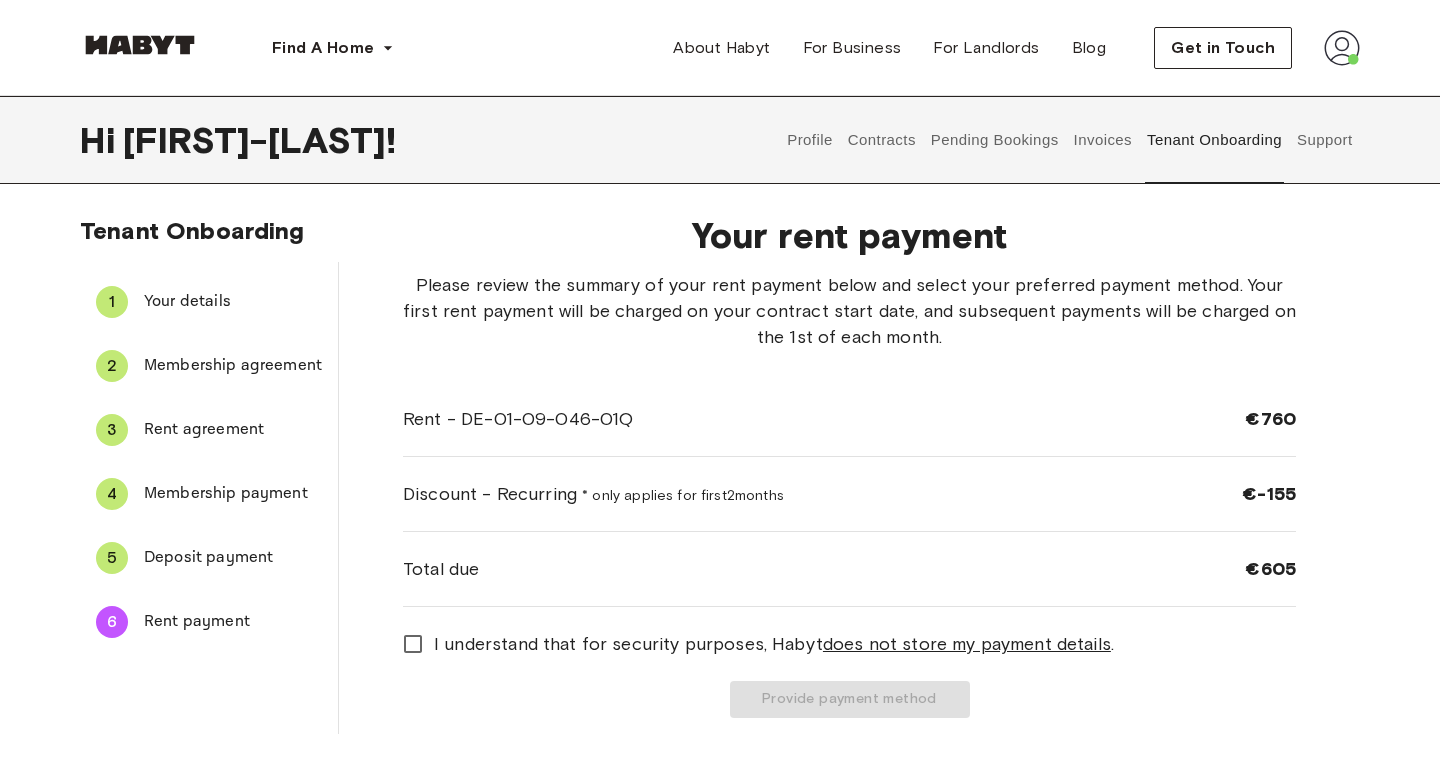 click on "Deposit payment" at bounding box center [233, 558] 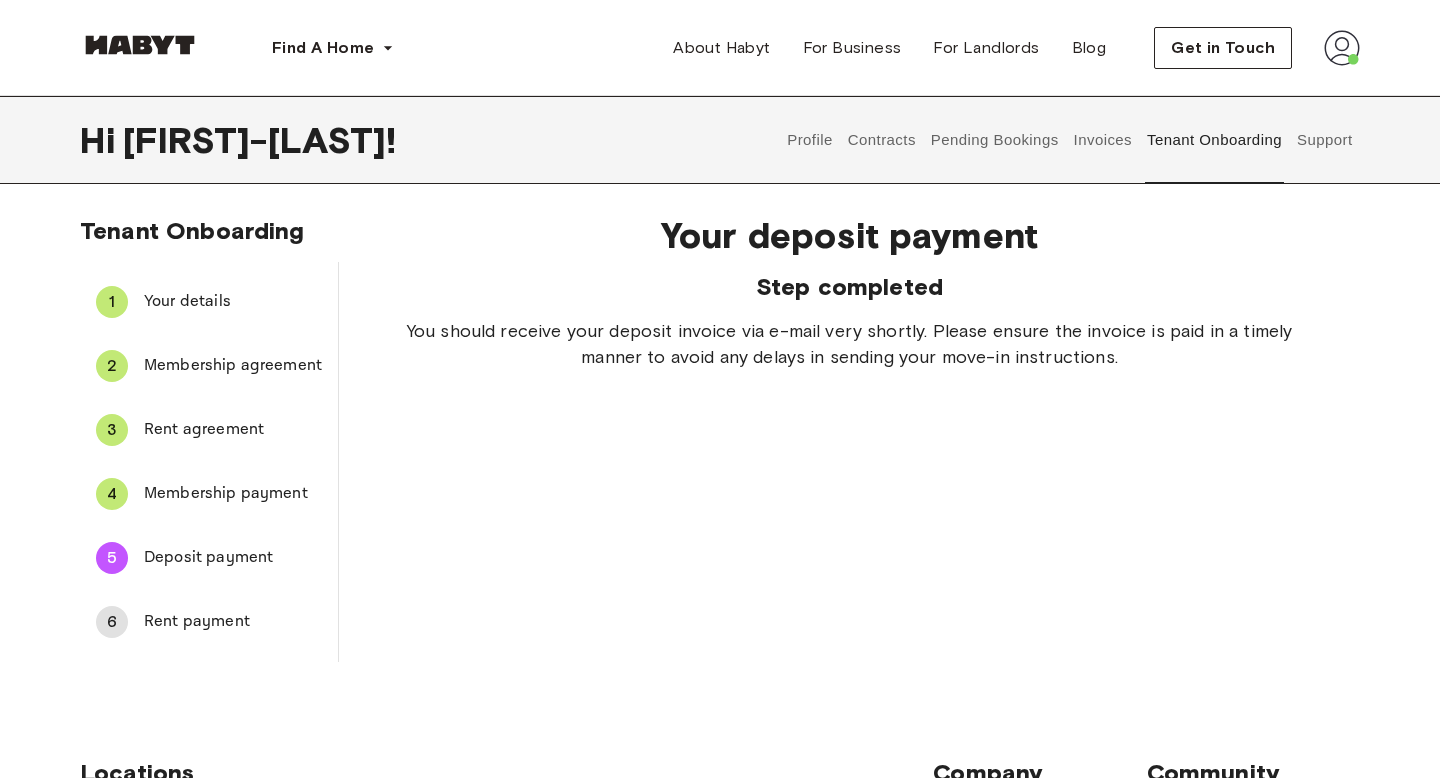 click on "Rent payment" at bounding box center [233, 622] 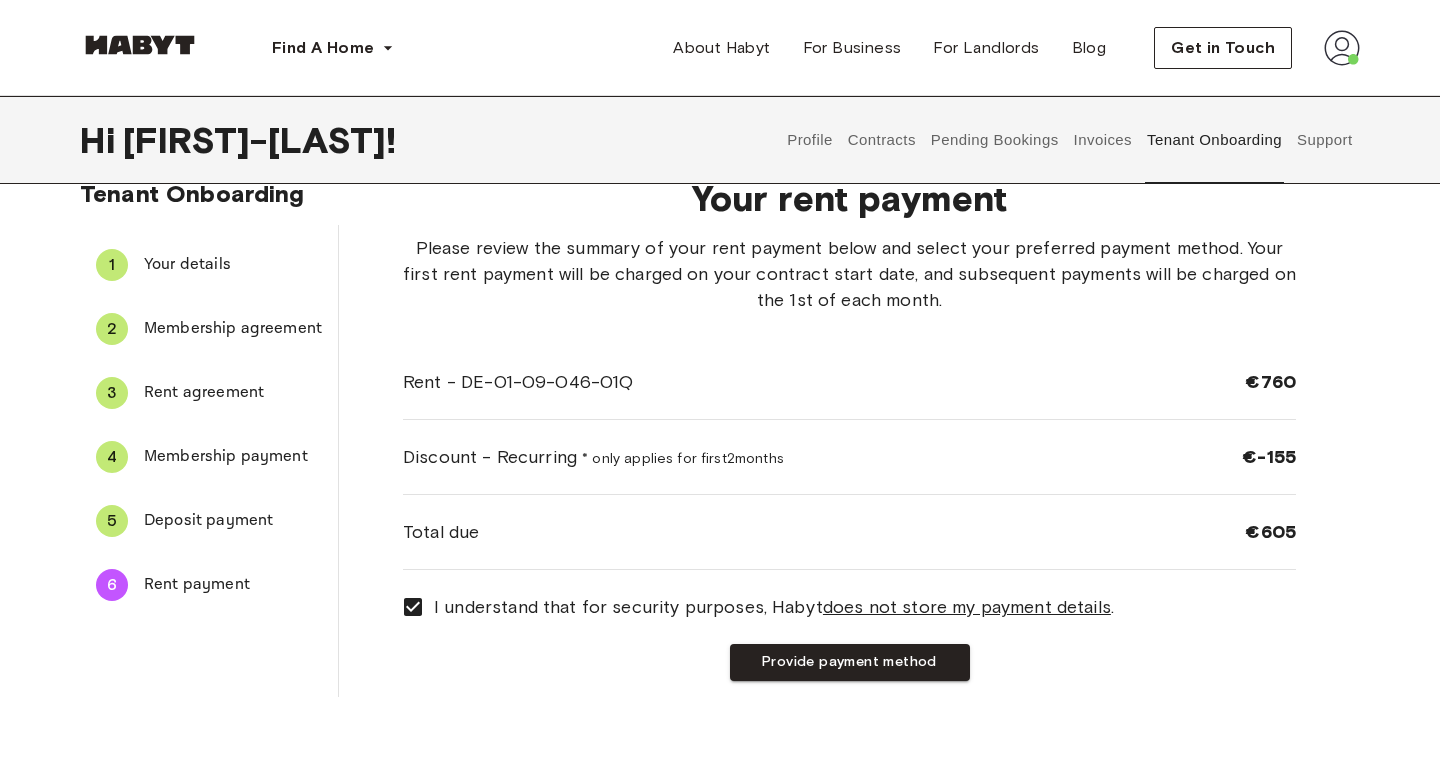 scroll, scrollTop: 44, scrollLeft: 0, axis: vertical 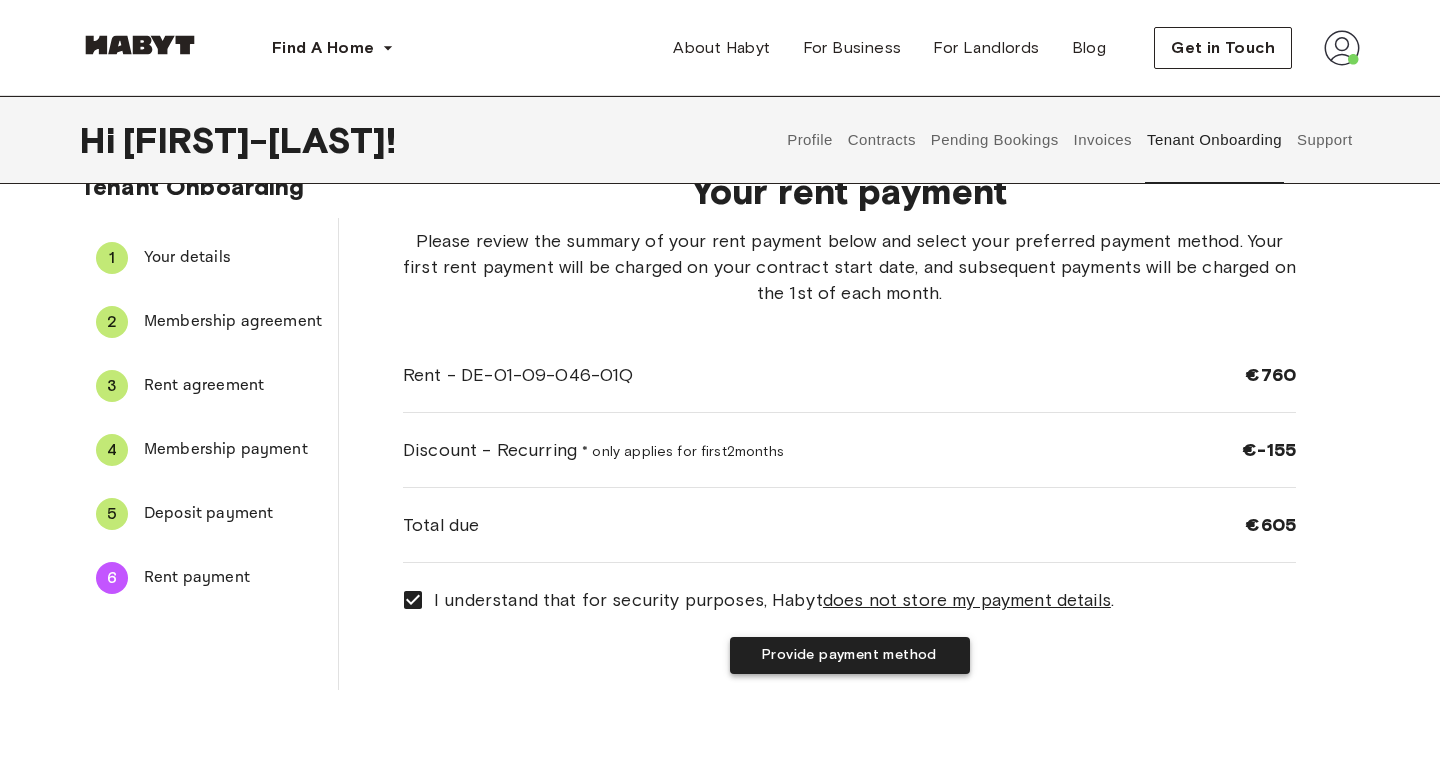 click on "Provide payment method" at bounding box center (850, 655) 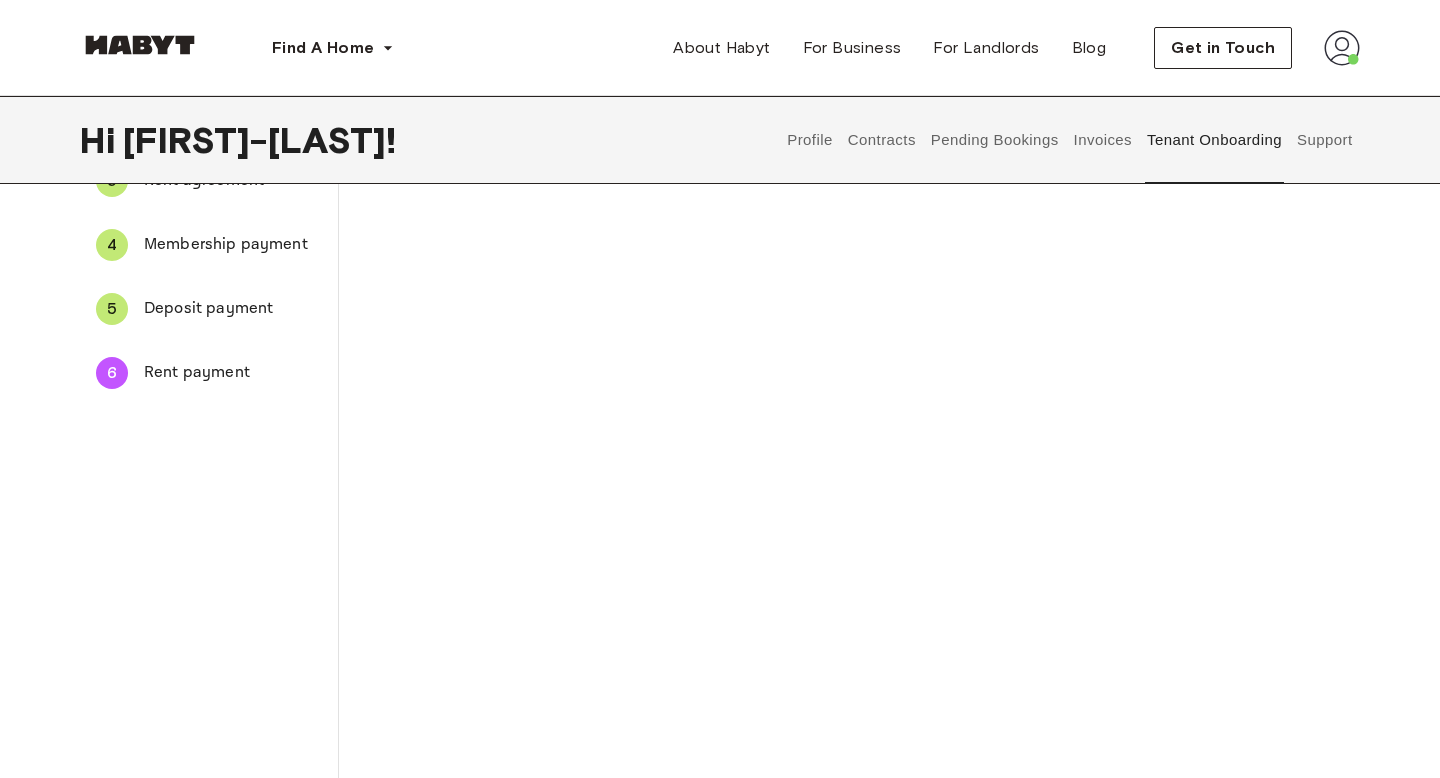 scroll, scrollTop: 240, scrollLeft: 0, axis: vertical 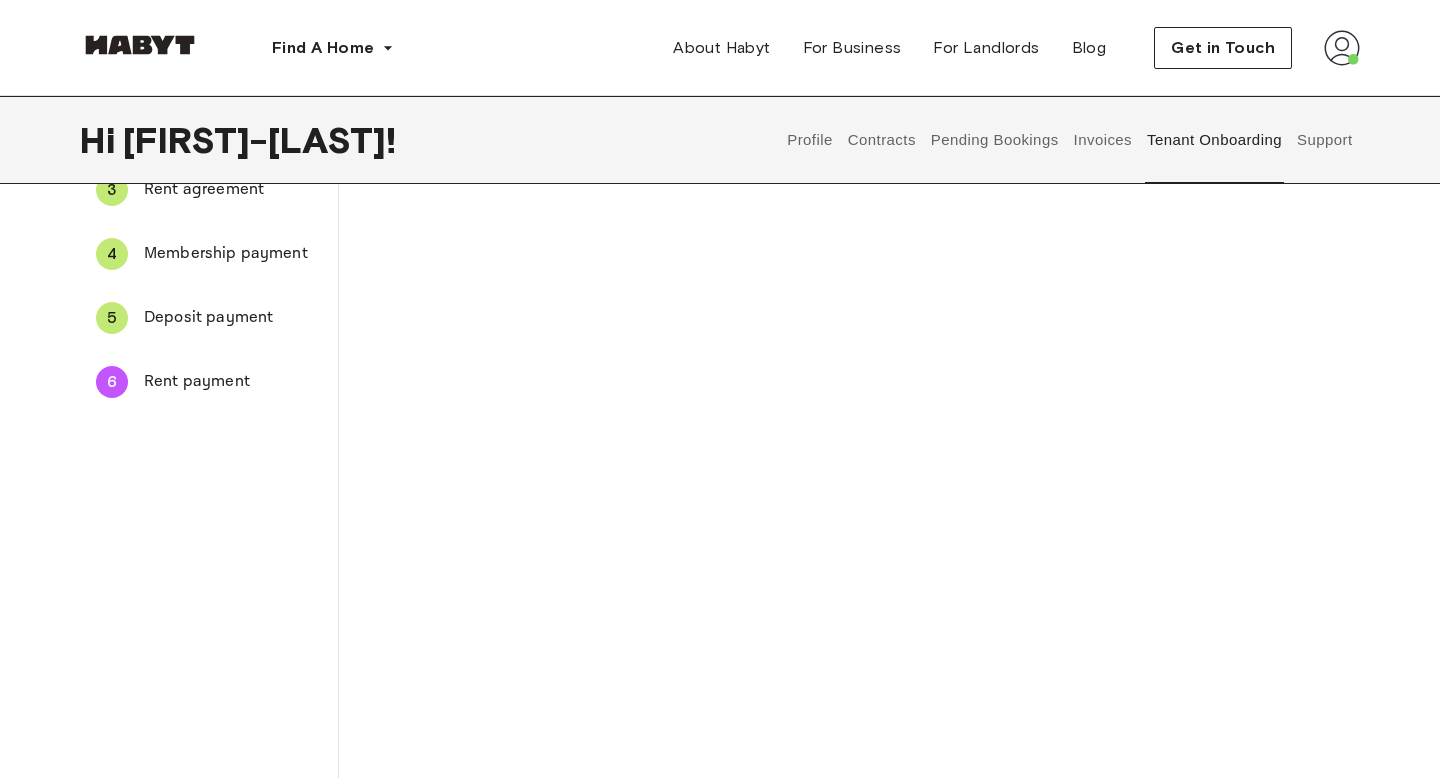 click on "The payment method you provide will be used to automatically charge your monthly rent payment. Be aware that you can update your payment method at any time via your Habyt Member Portal Confirm payment method Change payment method" at bounding box center [849, 515] 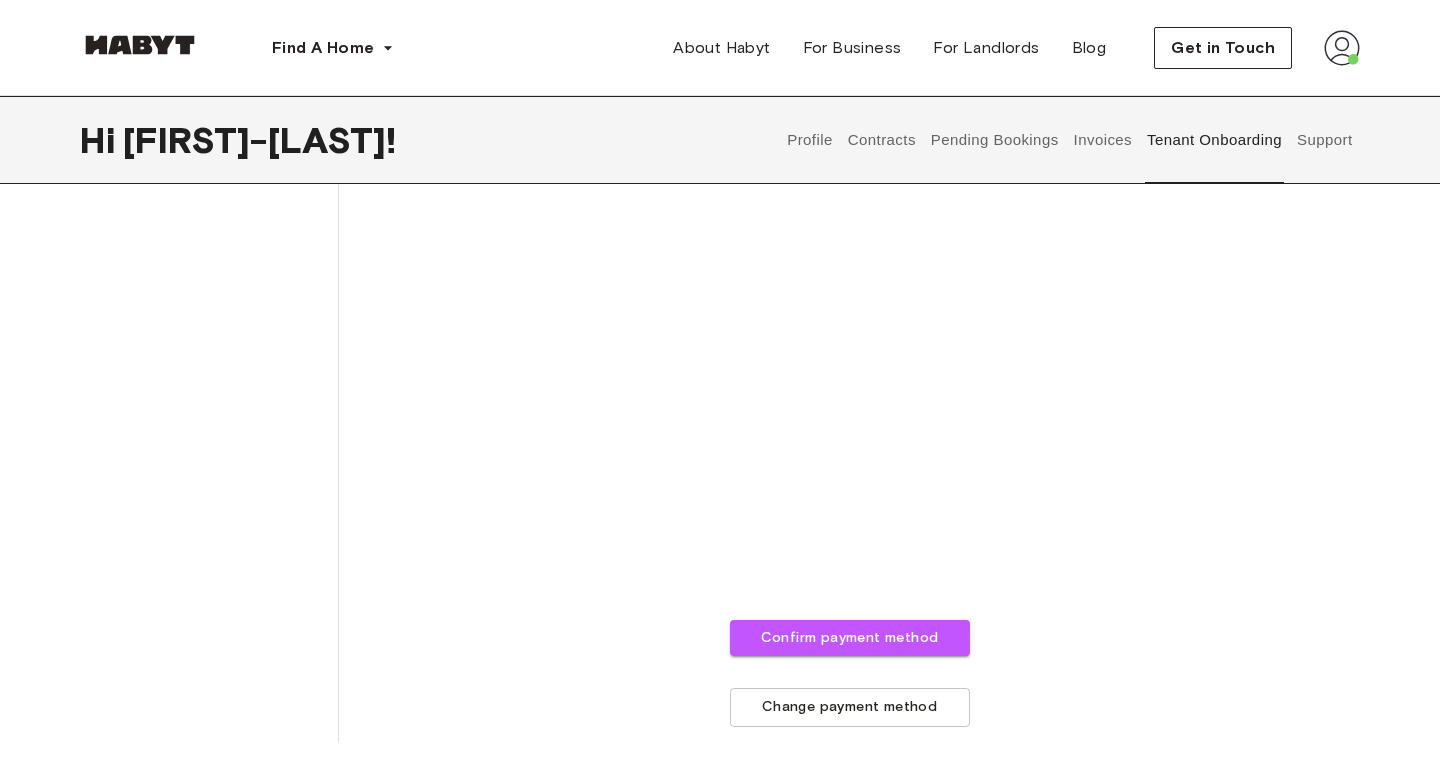 scroll, scrollTop: 686, scrollLeft: 0, axis: vertical 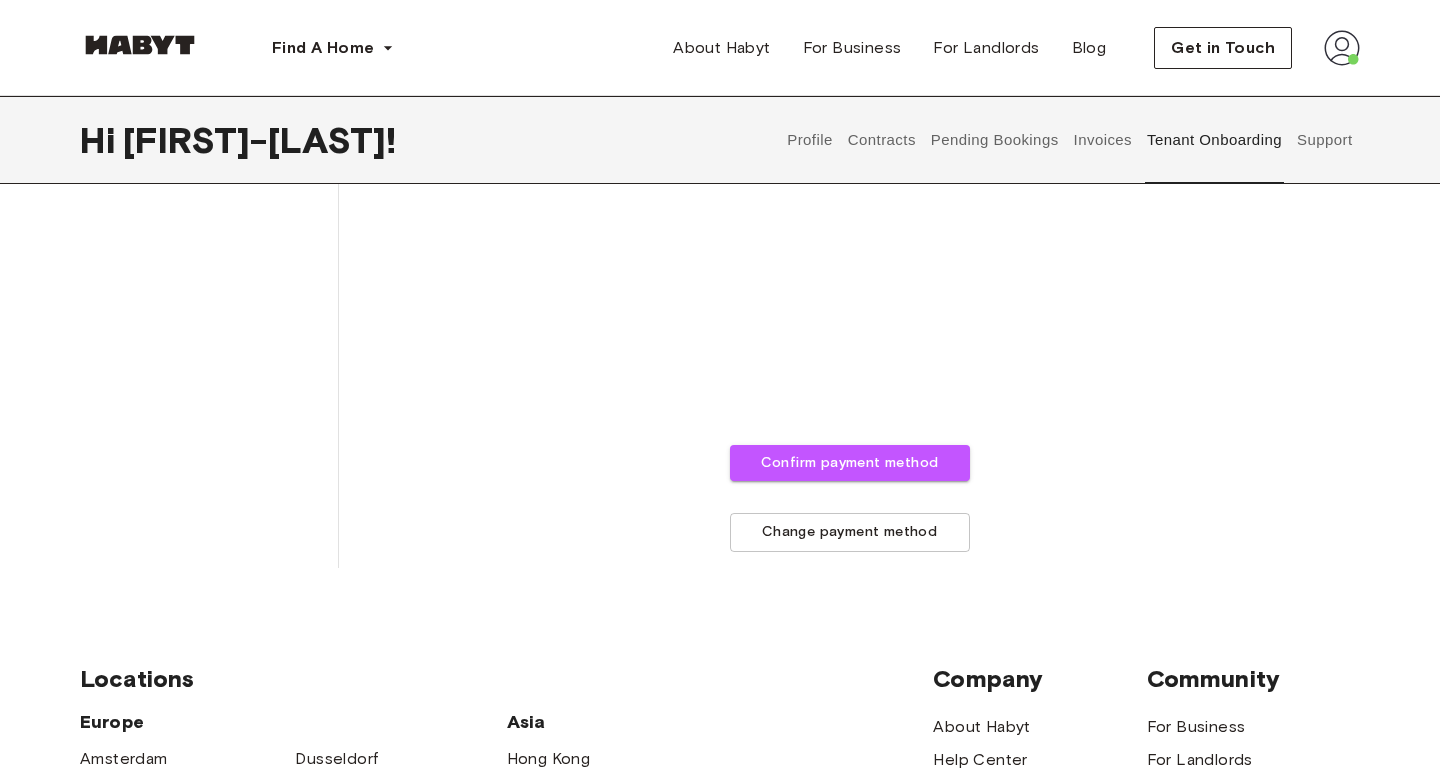 click on "Confirm payment method" at bounding box center [850, 463] 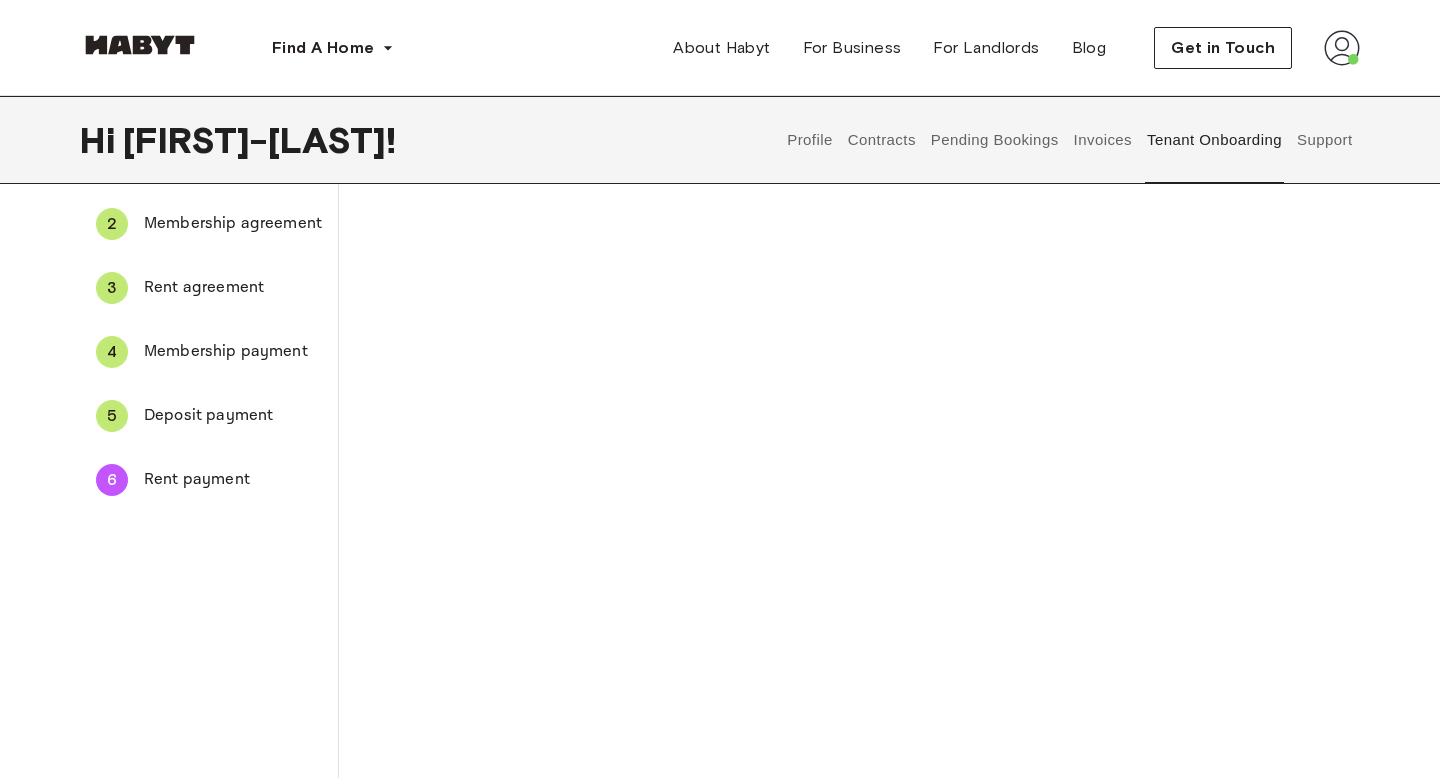 scroll, scrollTop: 0, scrollLeft: 0, axis: both 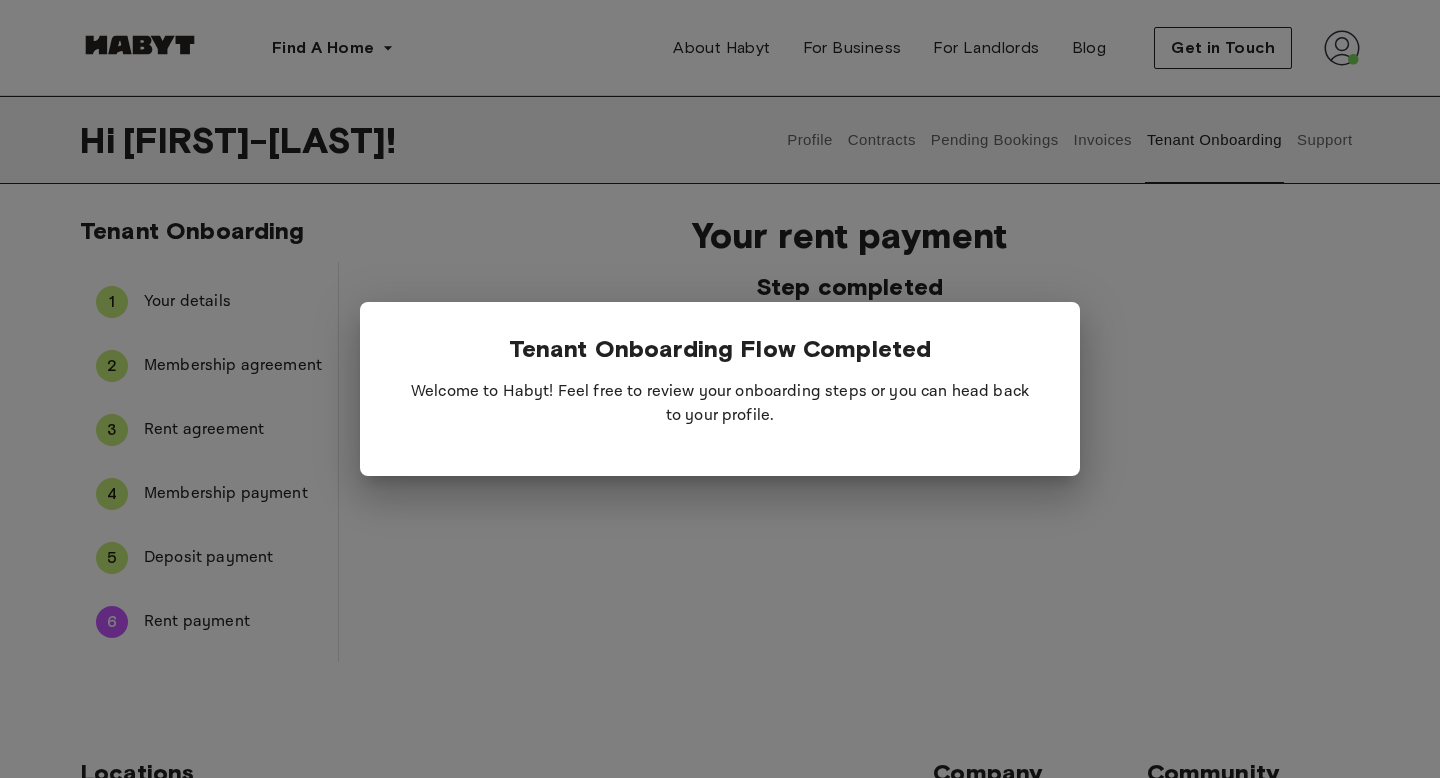 click at bounding box center [720, 389] 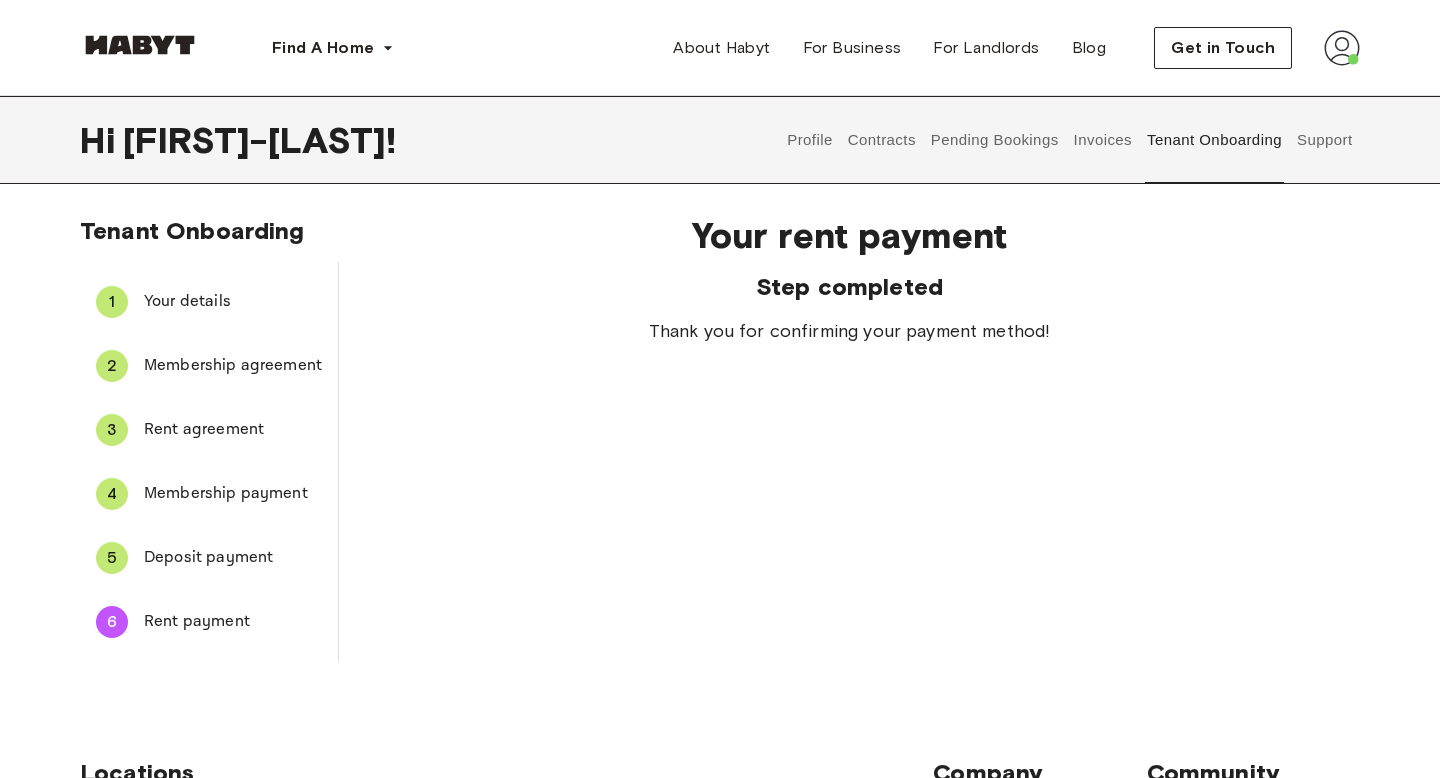 click on "Invoices" at bounding box center (1102, 140) 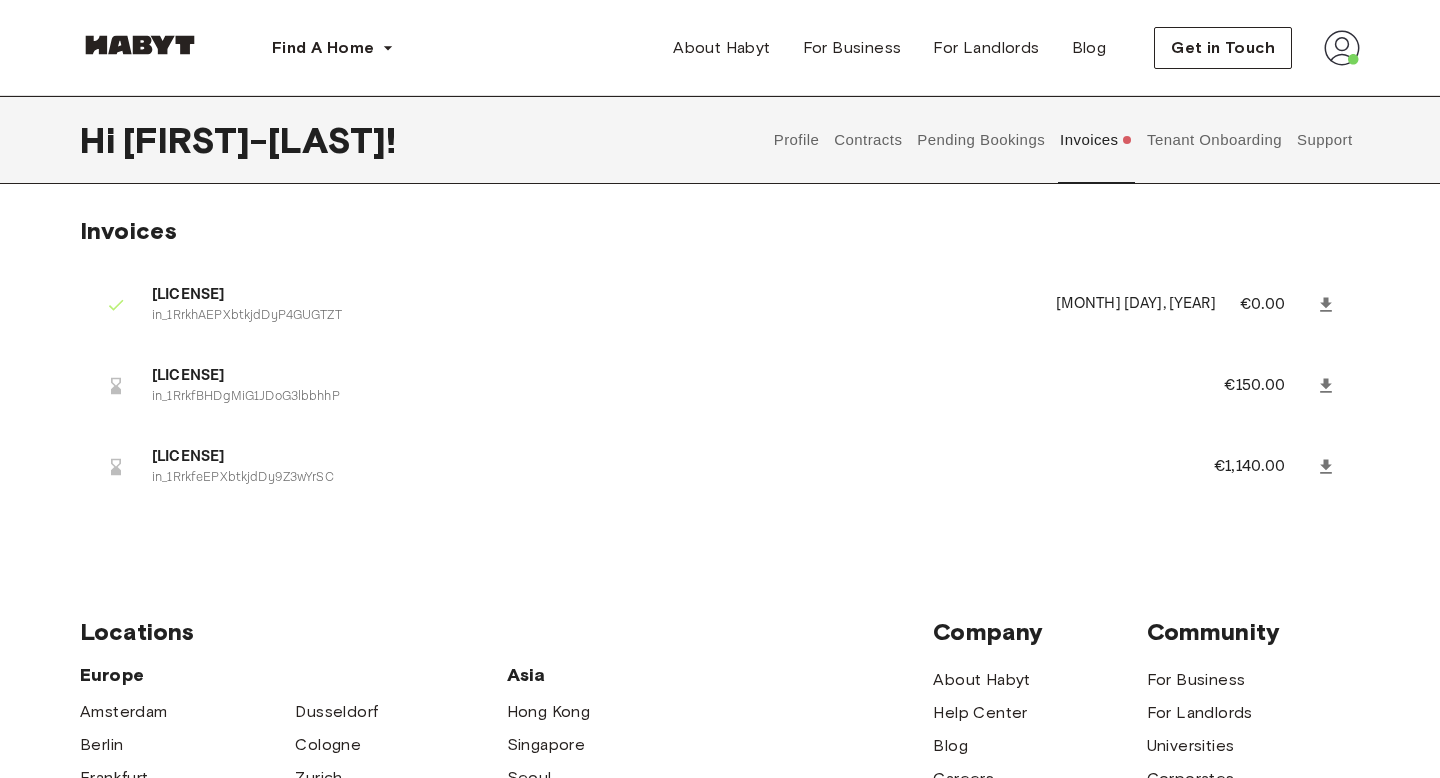 click on "Tenant Onboarding" at bounding box center (1215, 140) 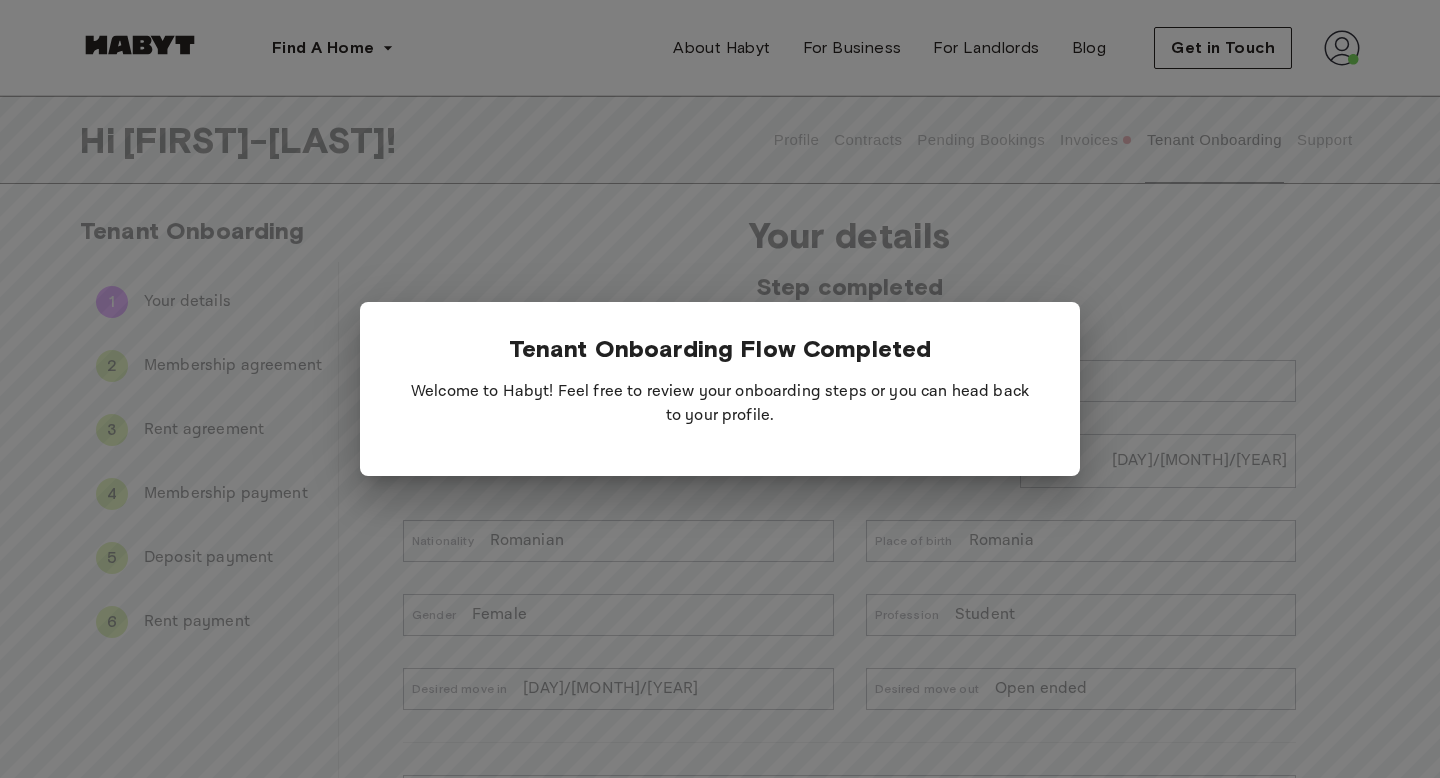 click at bounding box center [720, 389] 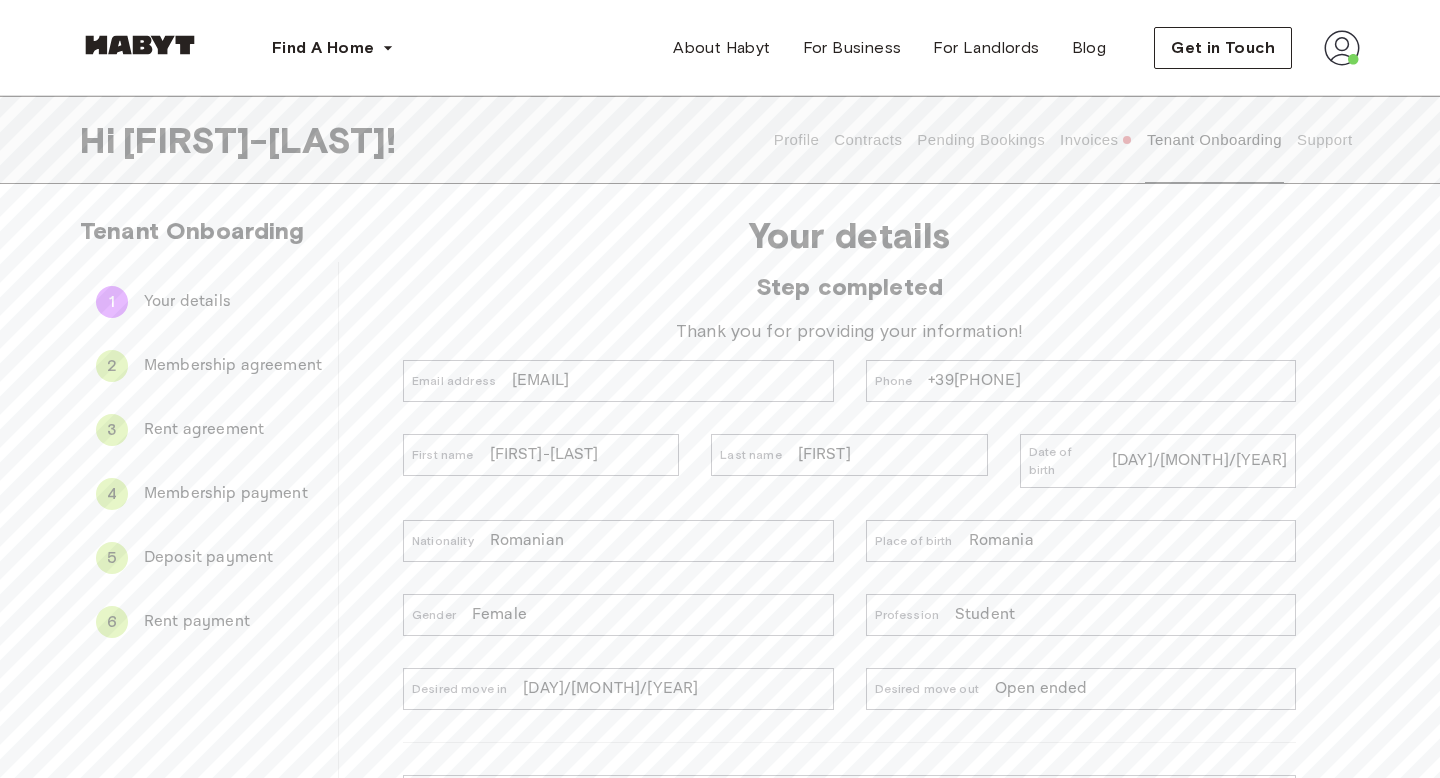 click on "Invoices" at bounding box center (1096, 140) 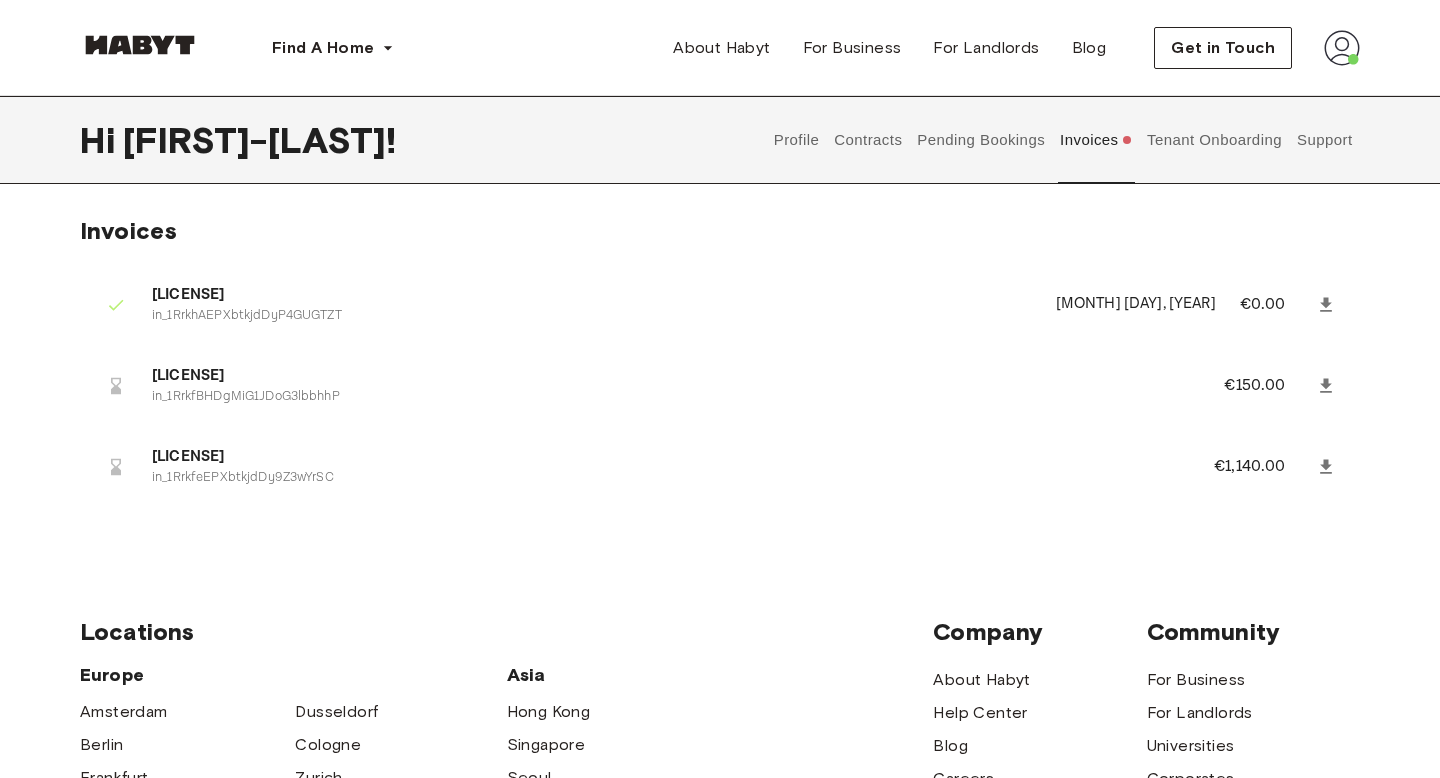 click on "€150.00" at bounding box center [1268, 386] 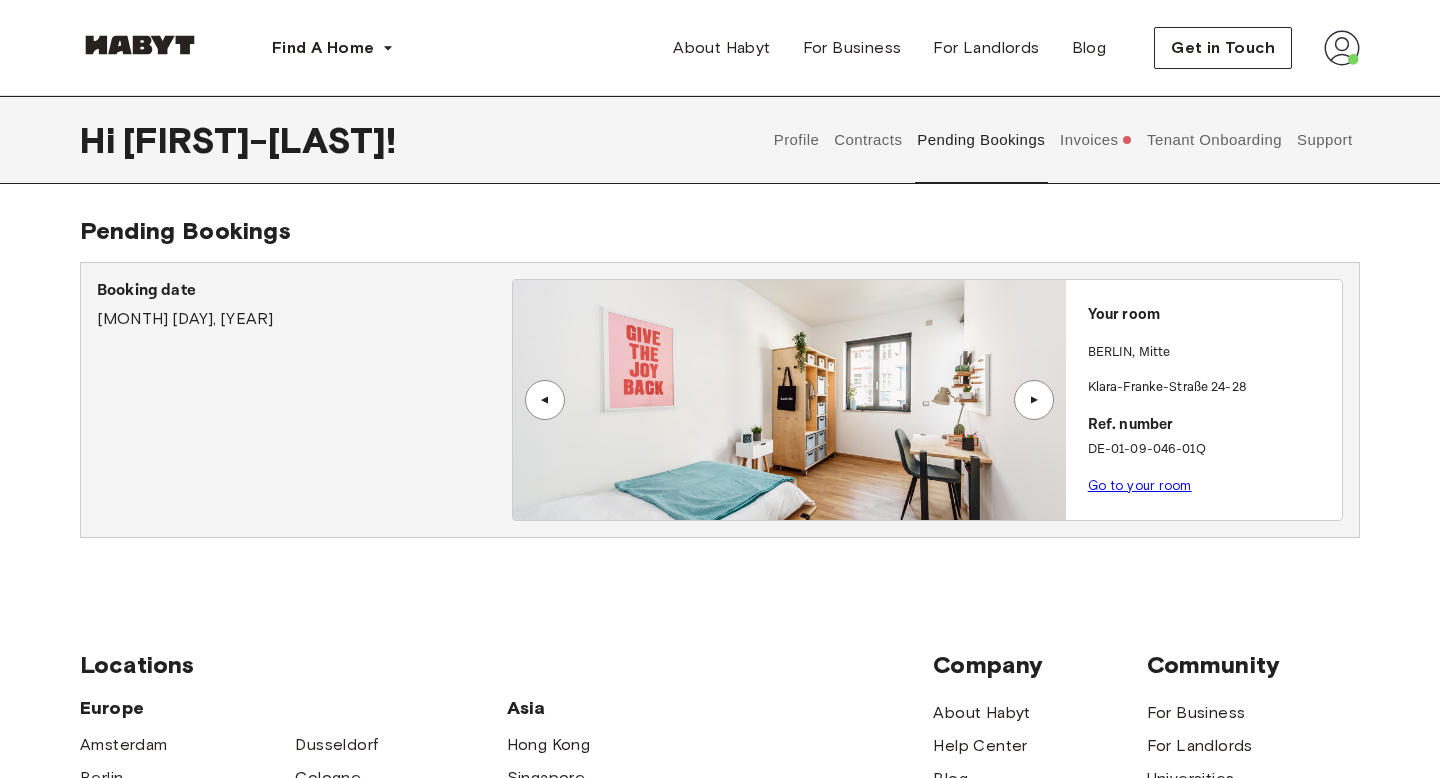 click on "▲" at bounding box center (1034, 400) 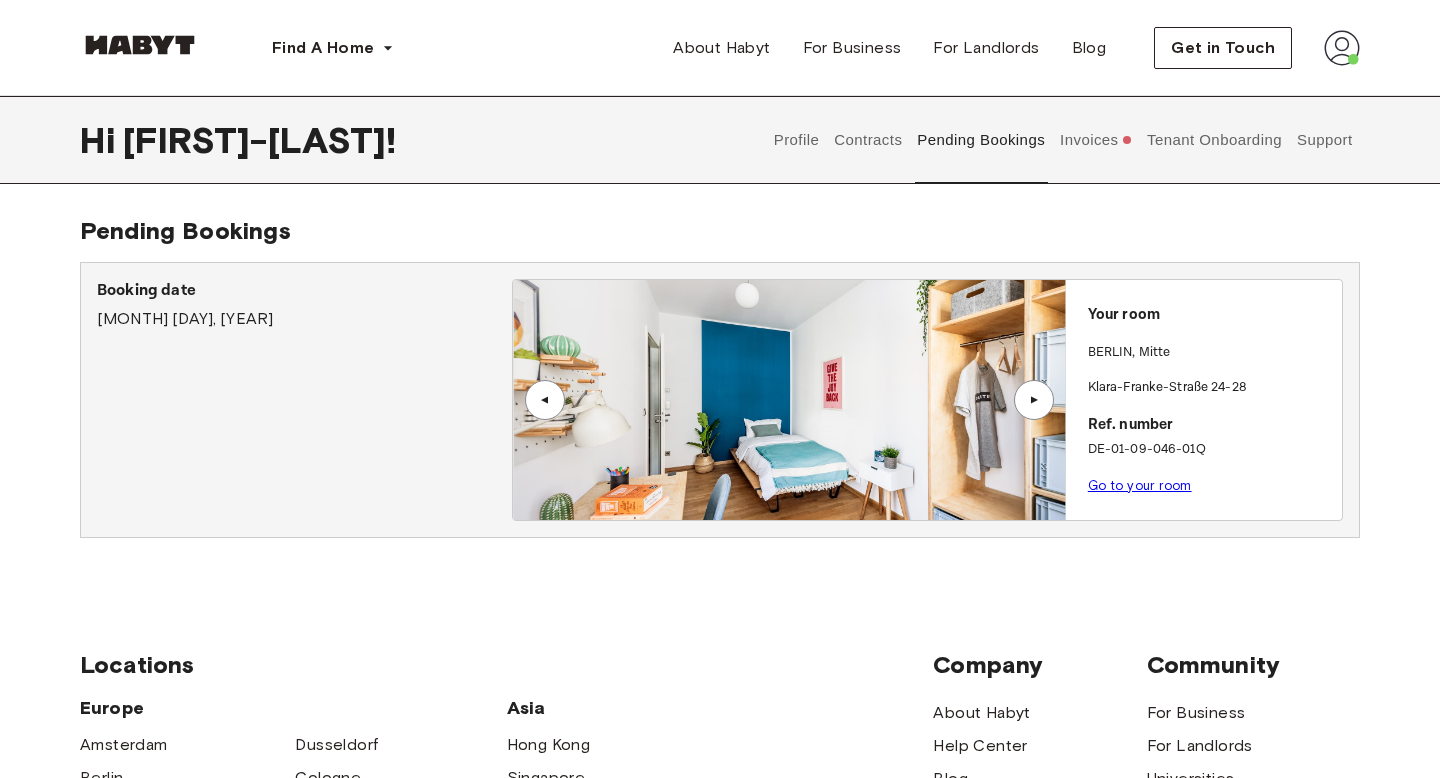 click on "▲" at bounding box center (545, 400) 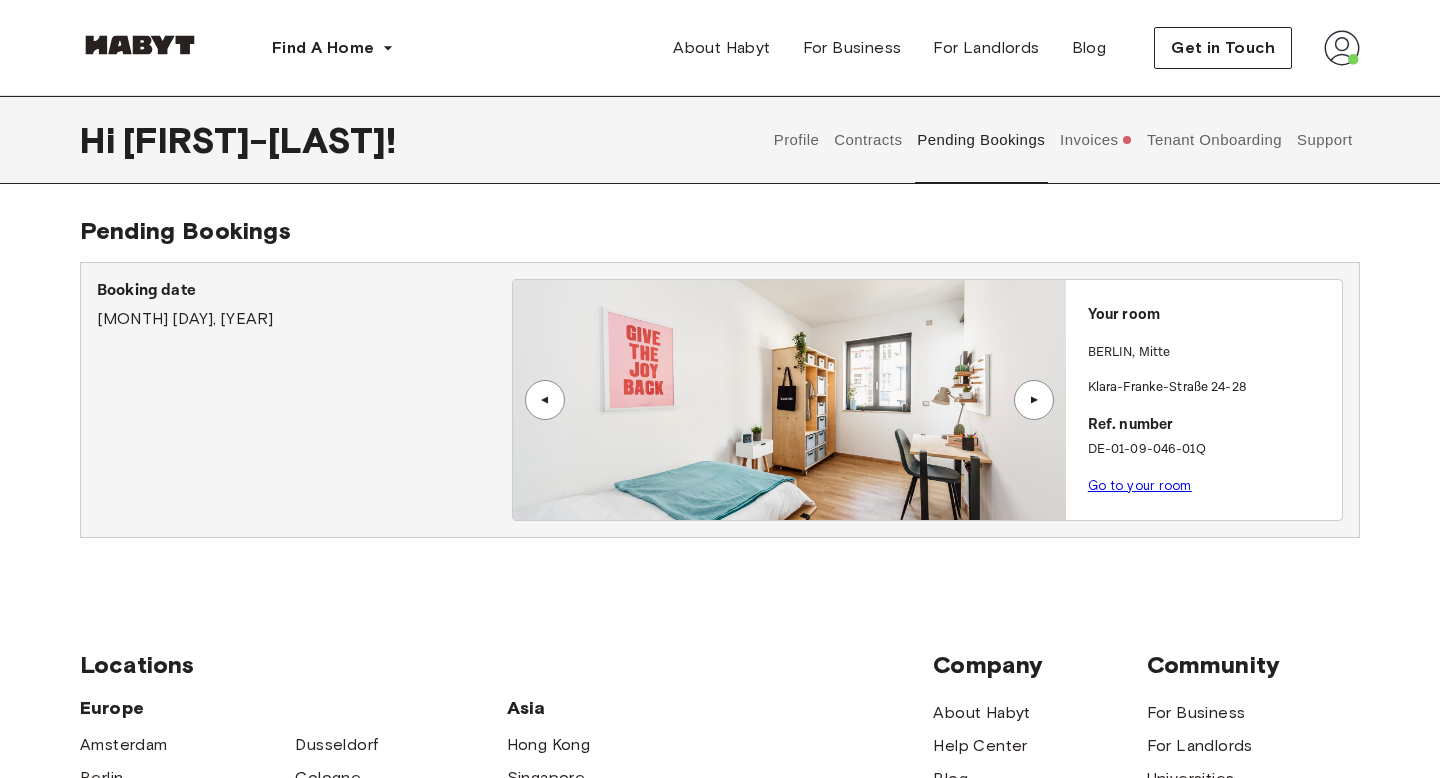 click on "▲" at bounding box center (1034, 400) 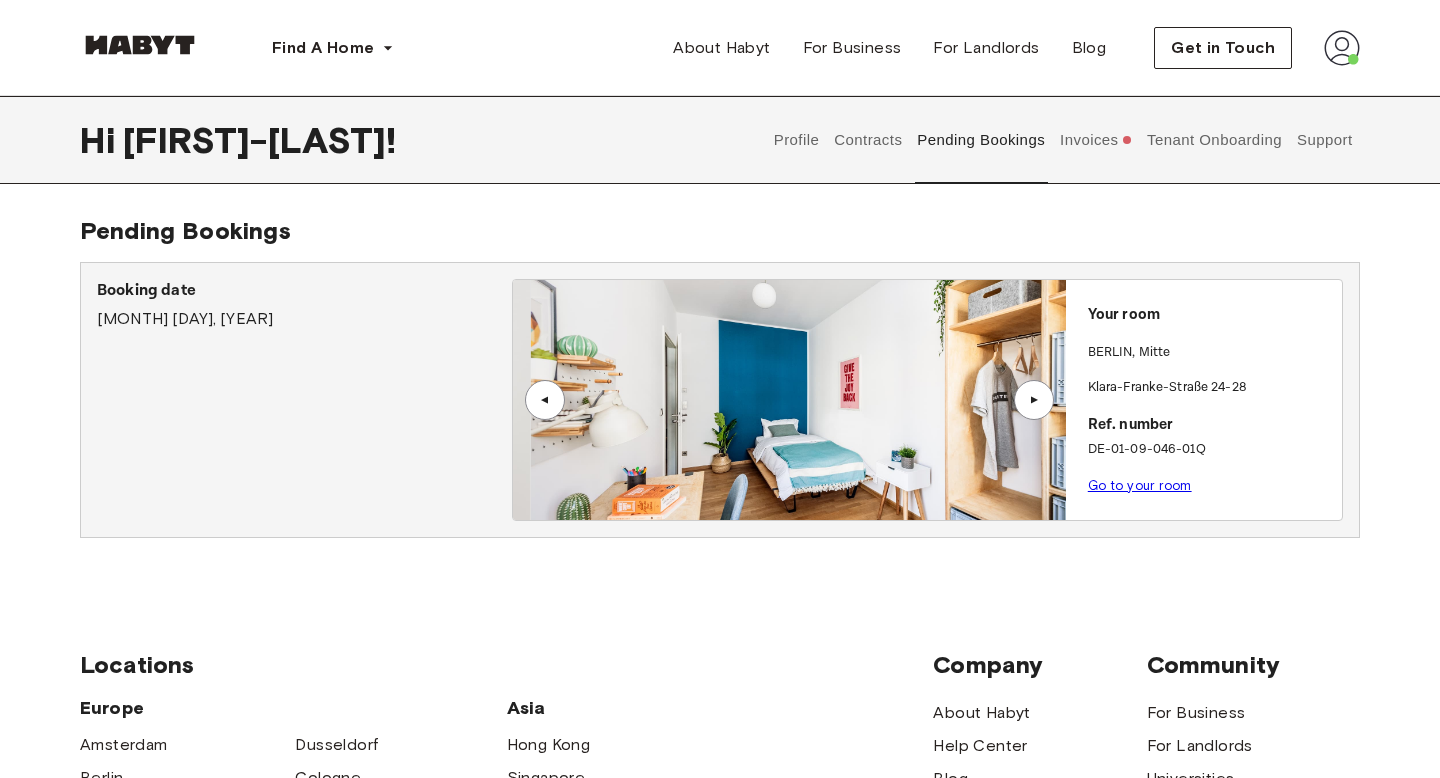 click on "▲" at bounding box center (1034, 400) 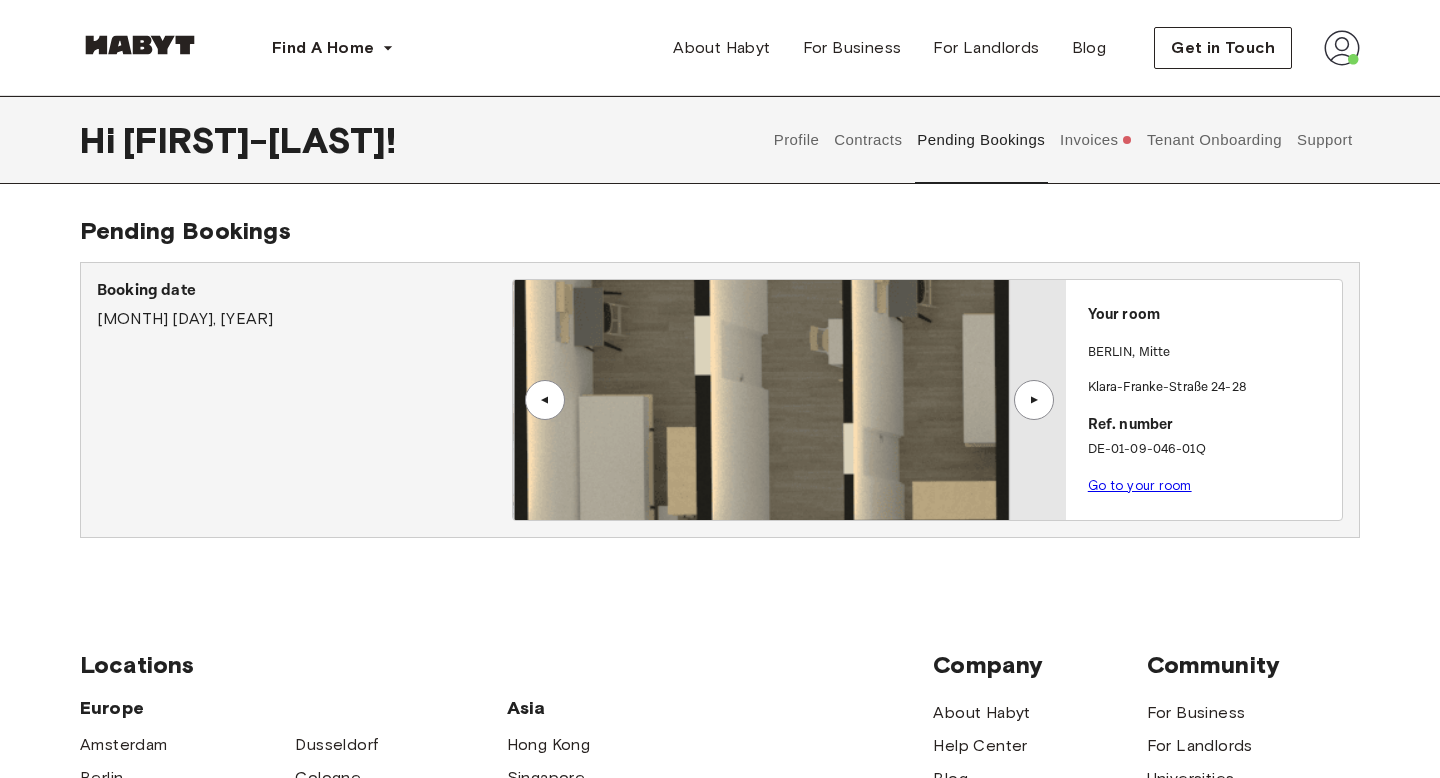 click on "▲" at bounding box center [1034, 400] 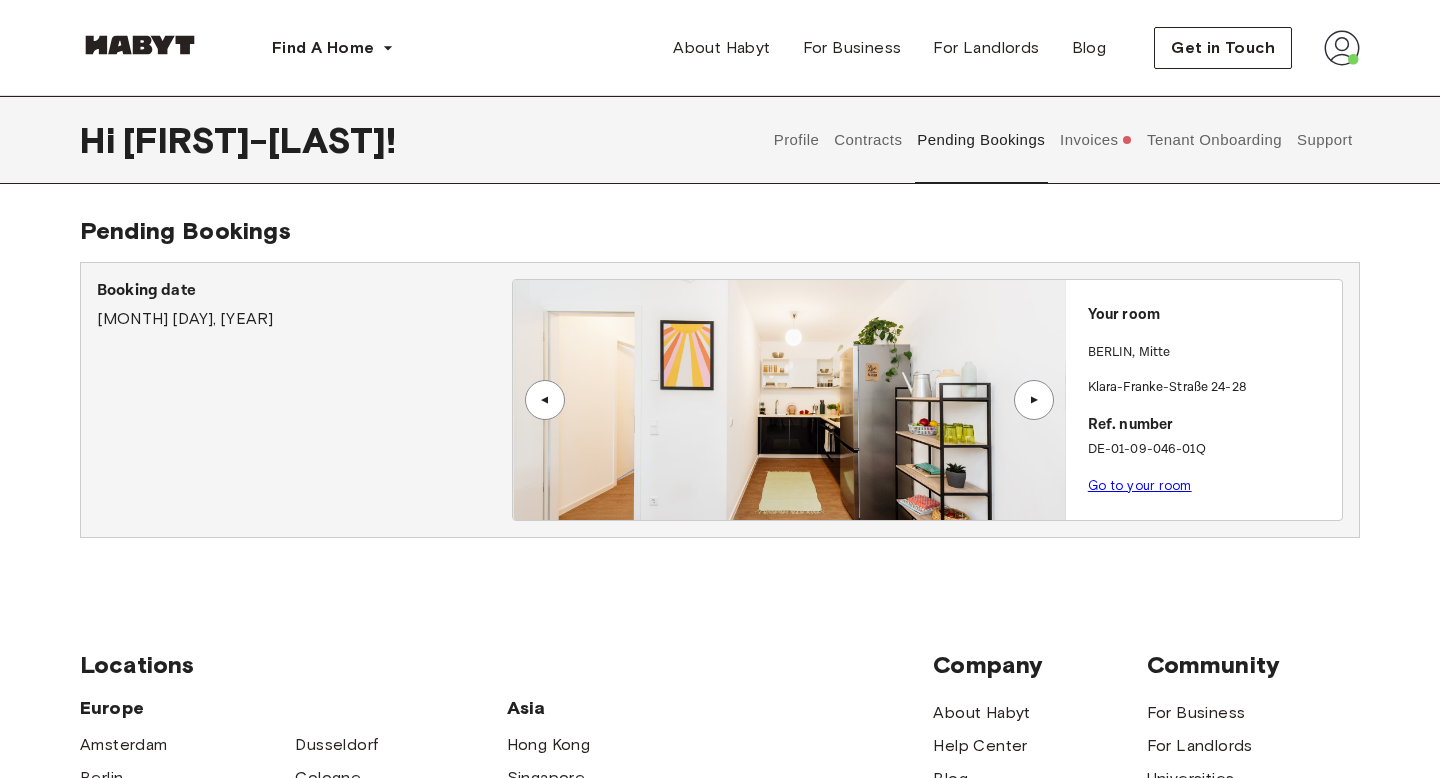 click on "▲" at bounding box center [1034, 400] 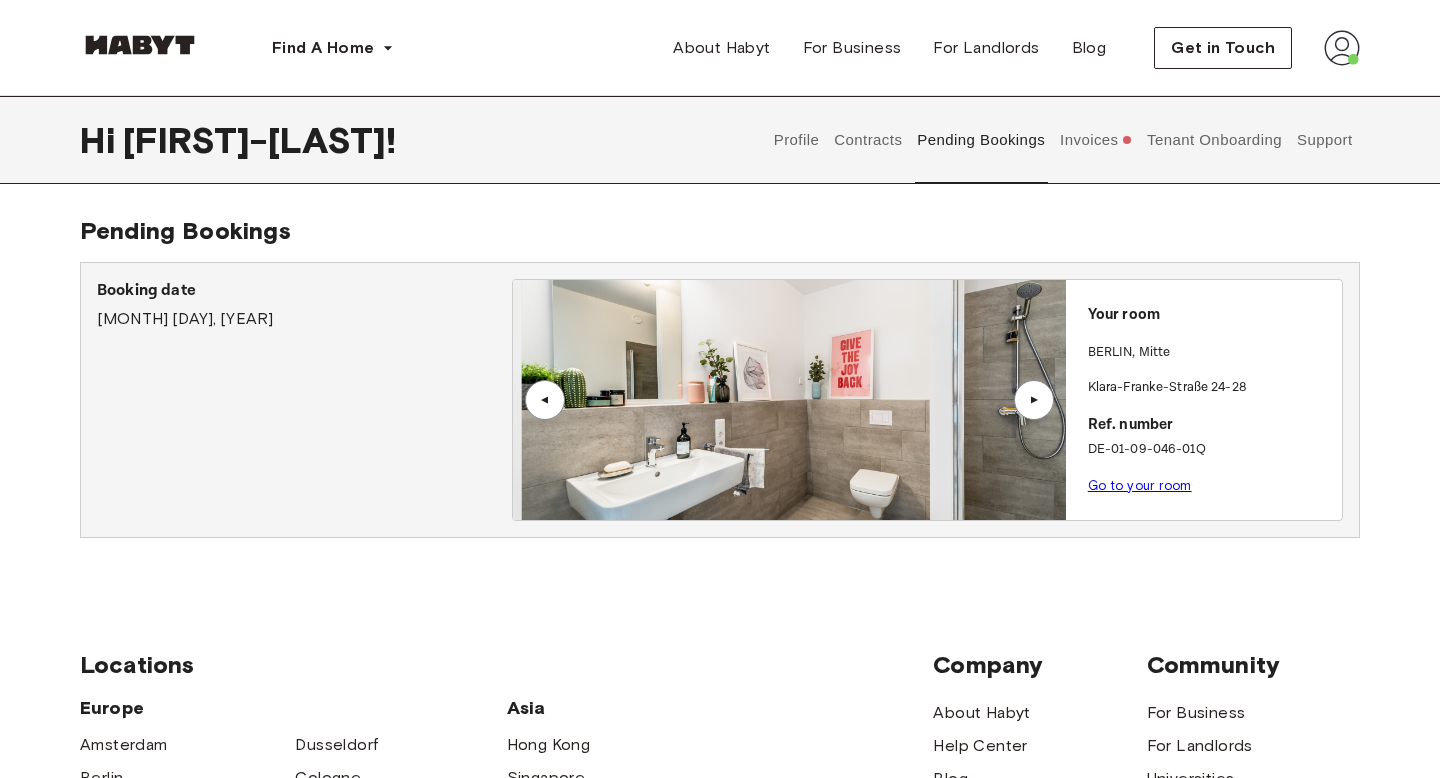 click on "▲" at bounding box center [1034, 400] 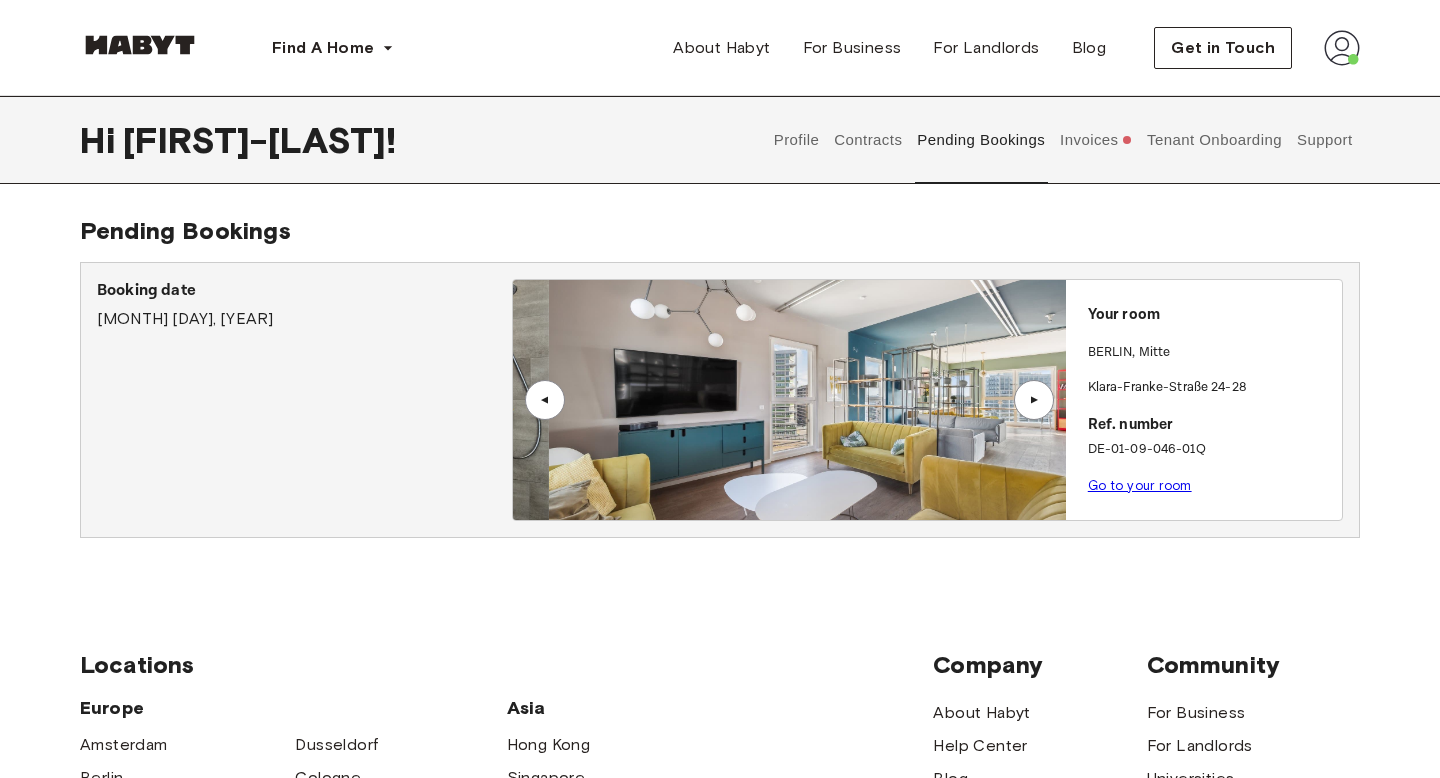 click on "▲" at bounding box center [1034, 400] 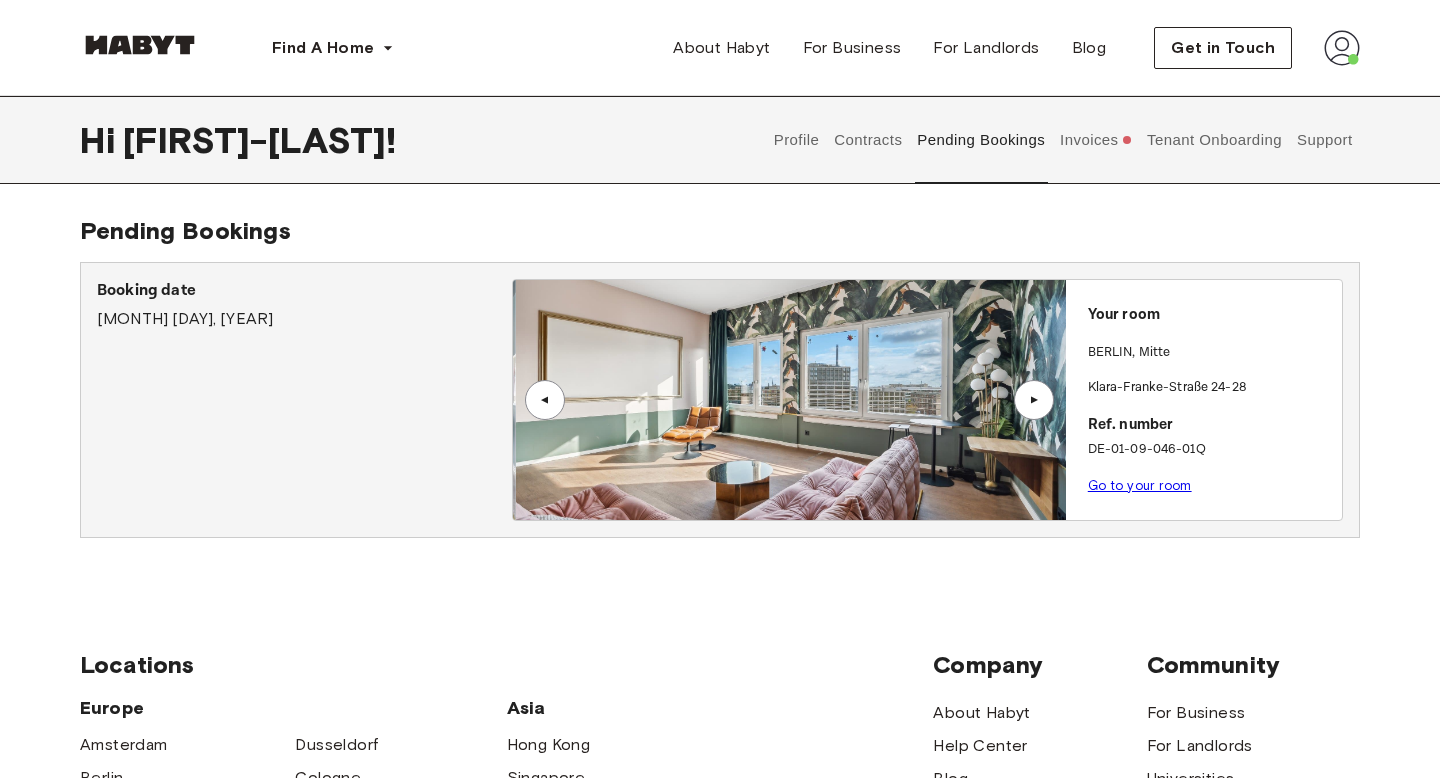 click on "Go to your room" at bounding box center (1140, 485) 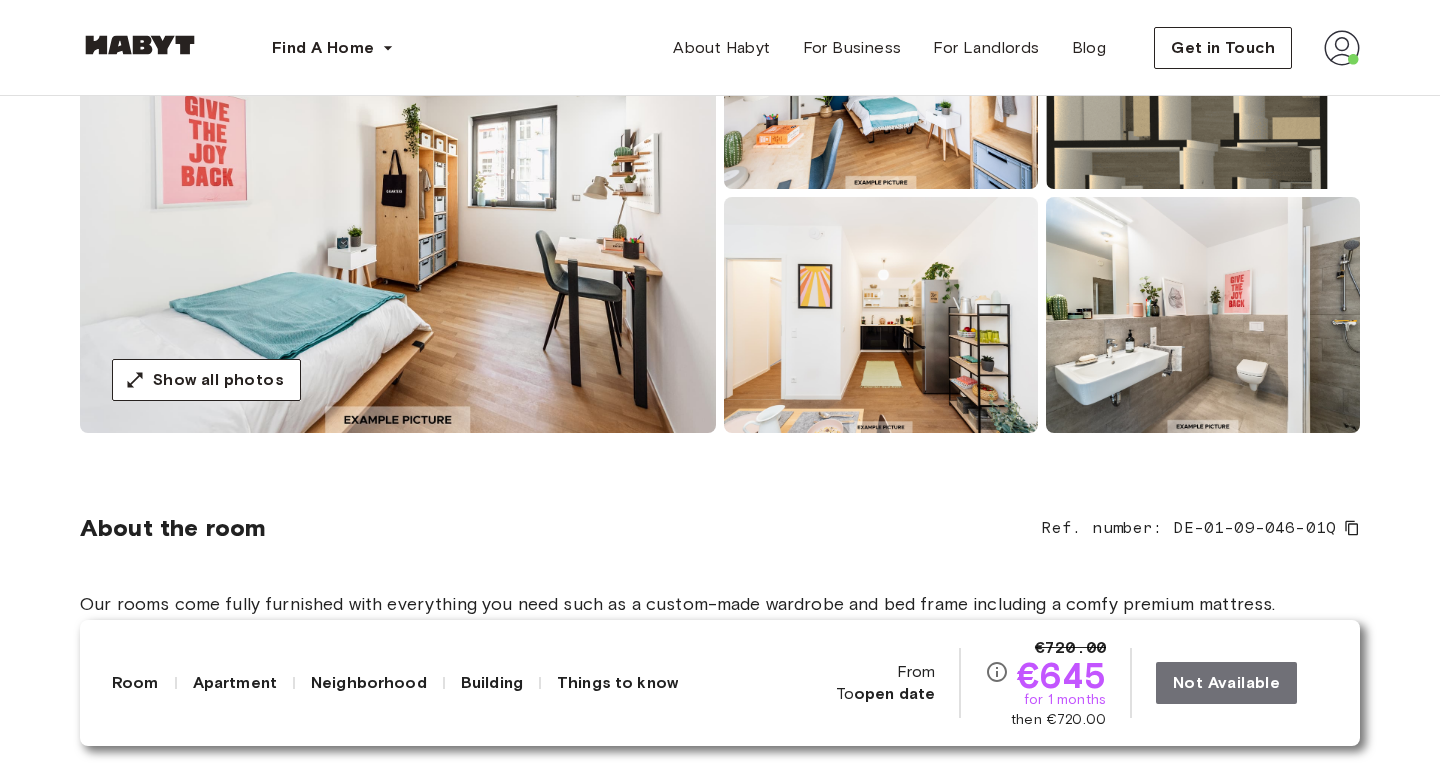 scroll, scrollTop: 725, scrollLeft: 0, axis: vertical 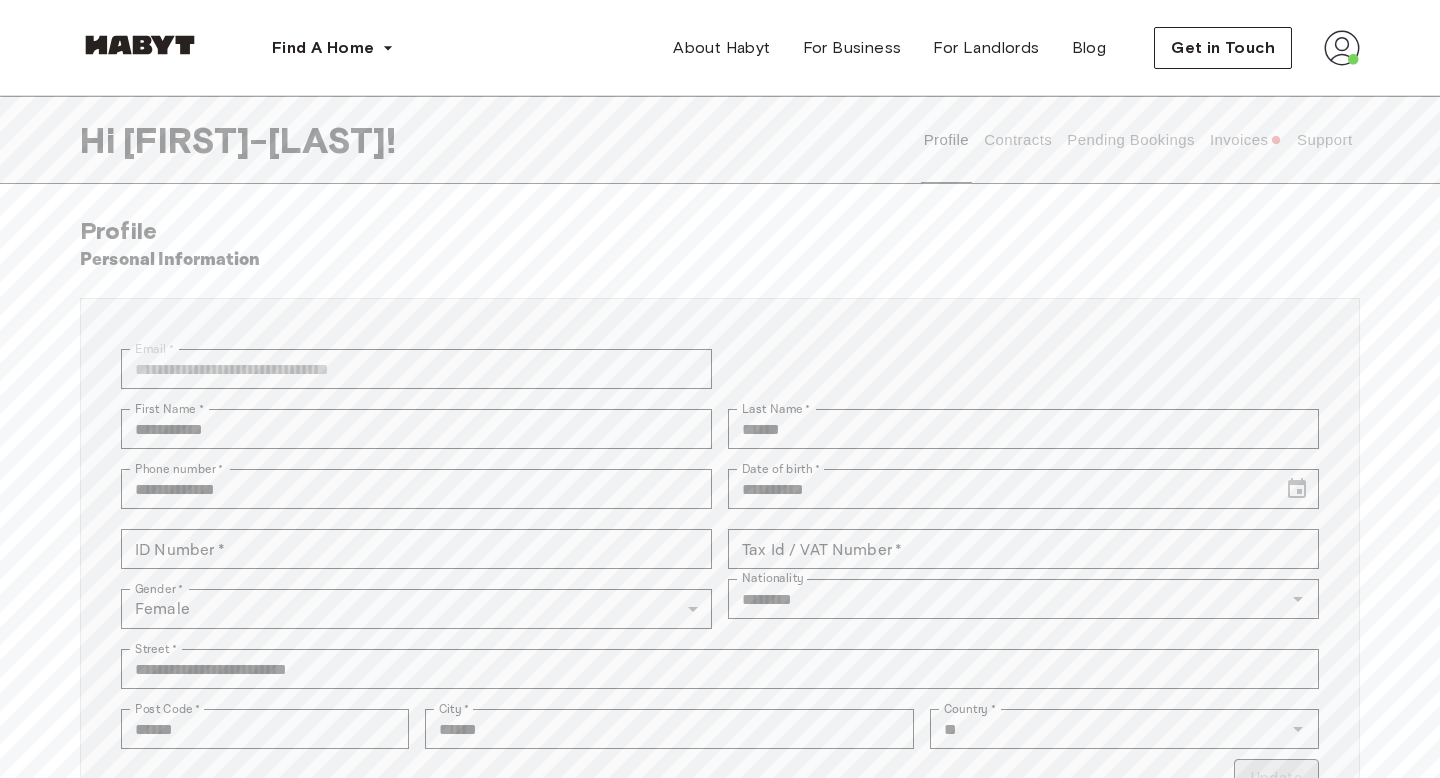click on "Pending Bookings" at bounding box center [1131, 140] 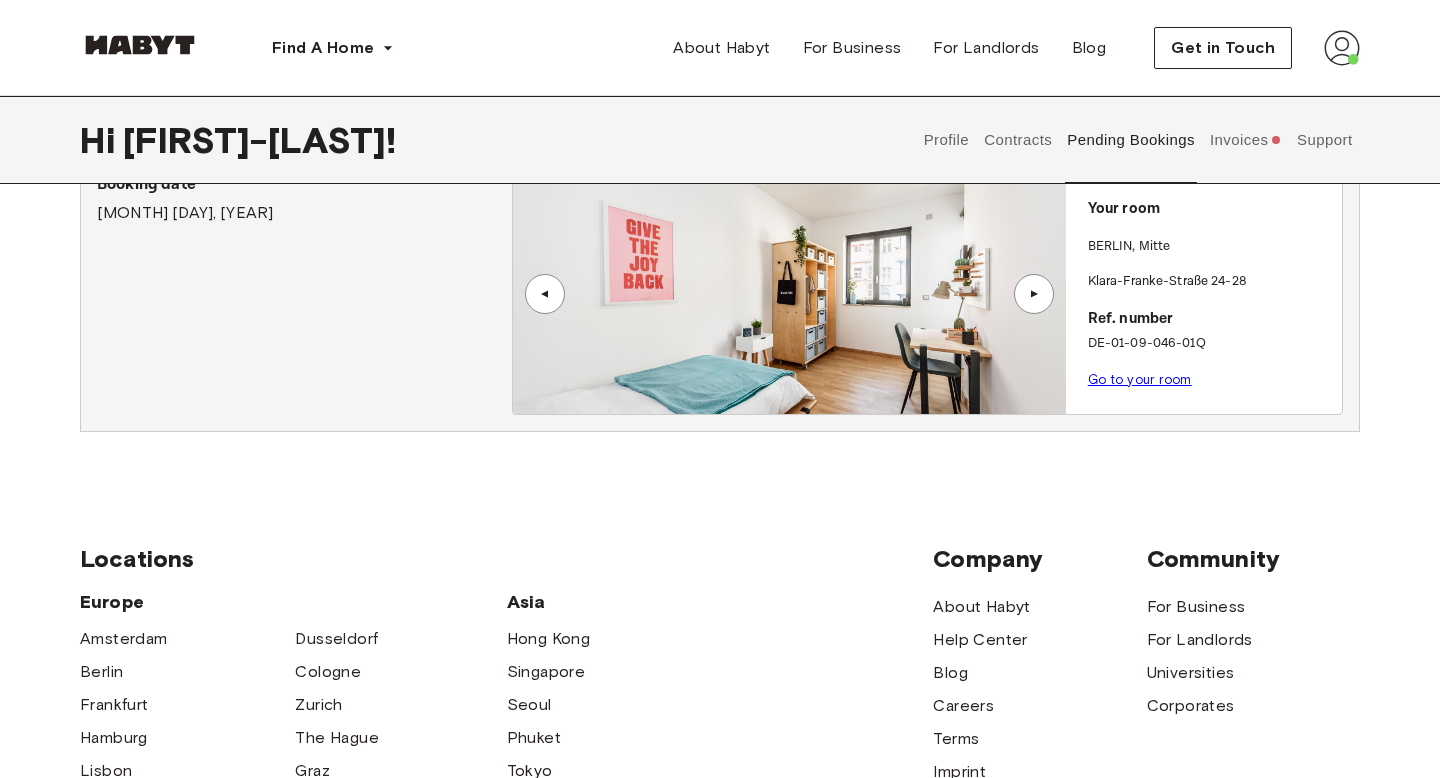 scroll, scrollTop: 85, scrollLeft: 0, axis: vertical 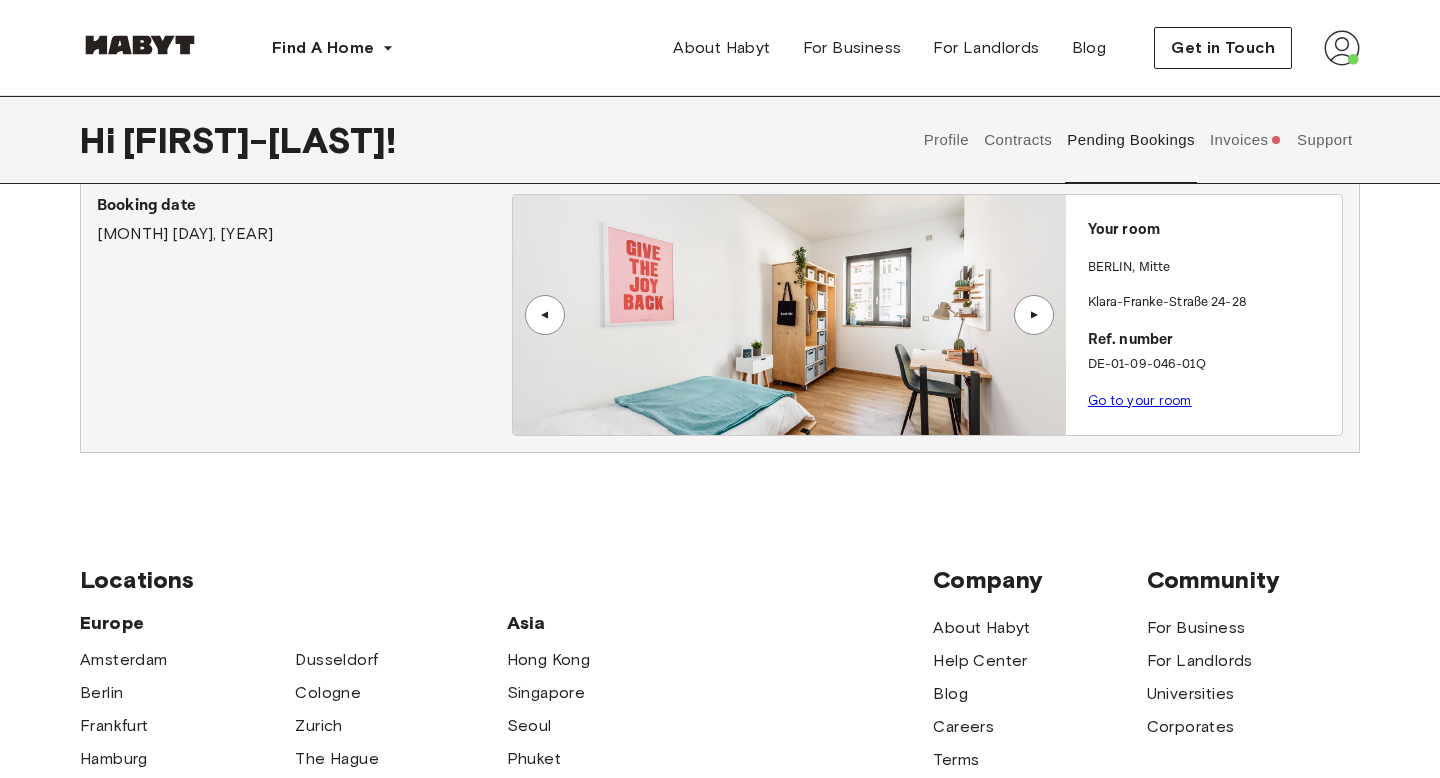 click on "▲" at bounding box center [1034, 315] 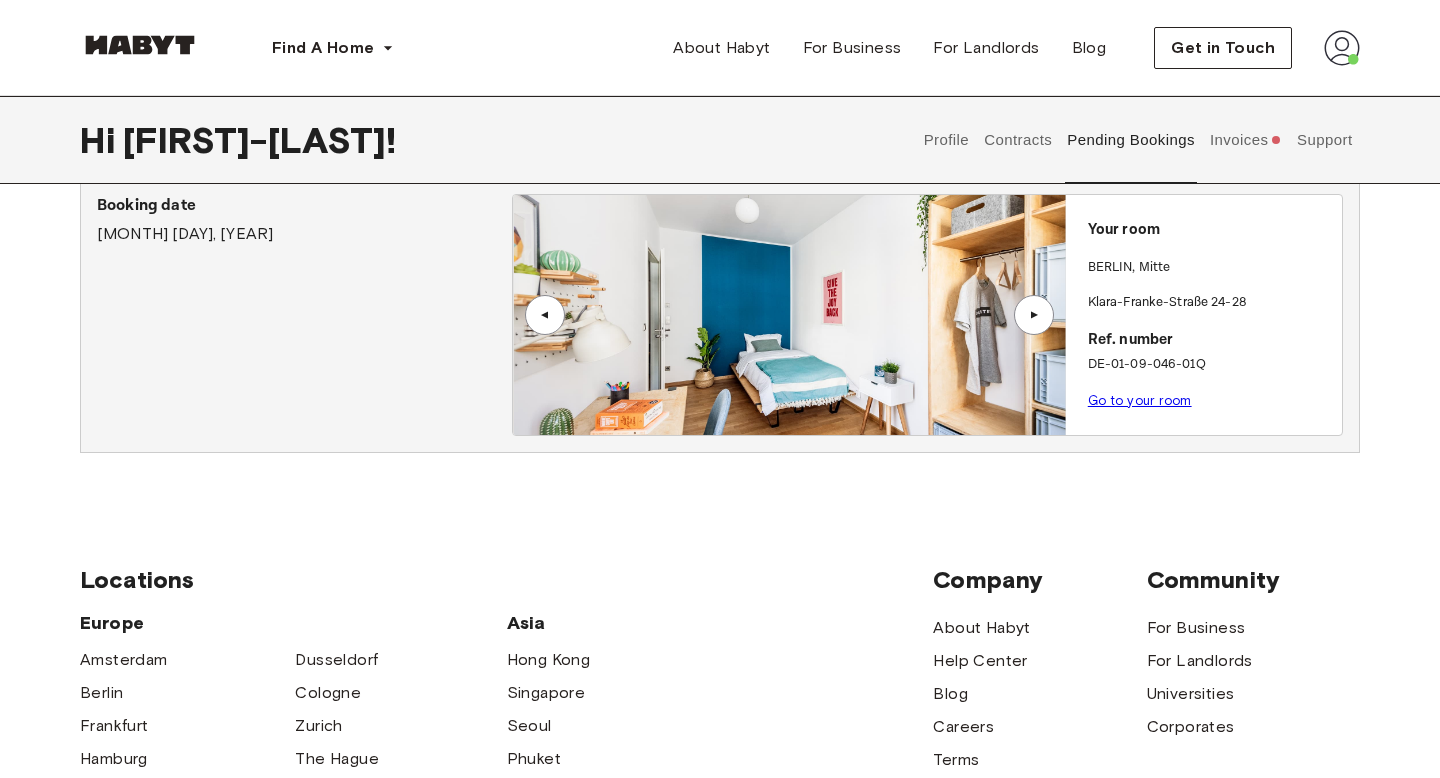 click on "▲" at bounding box center (1034, 315) 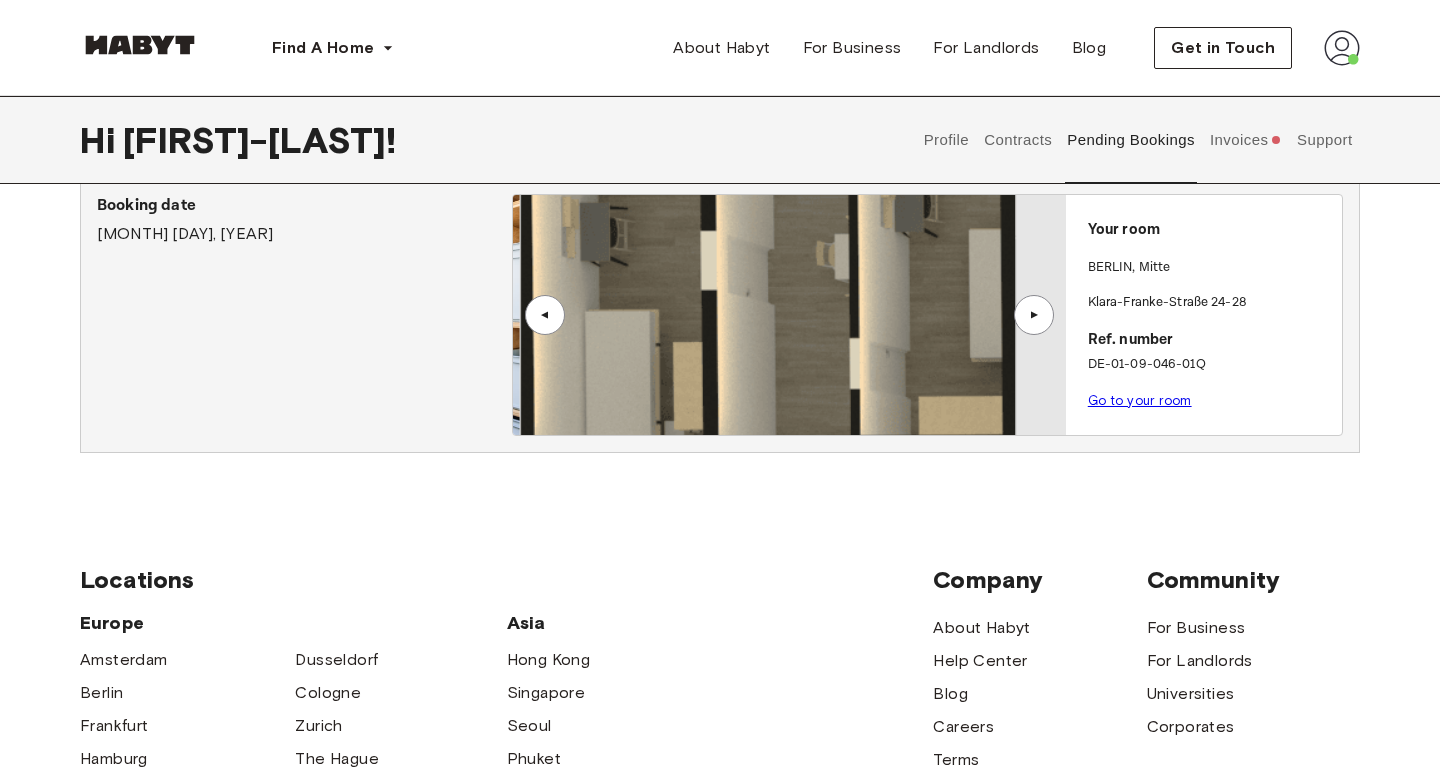 click on "▲" at bounding box center [1034, 315] 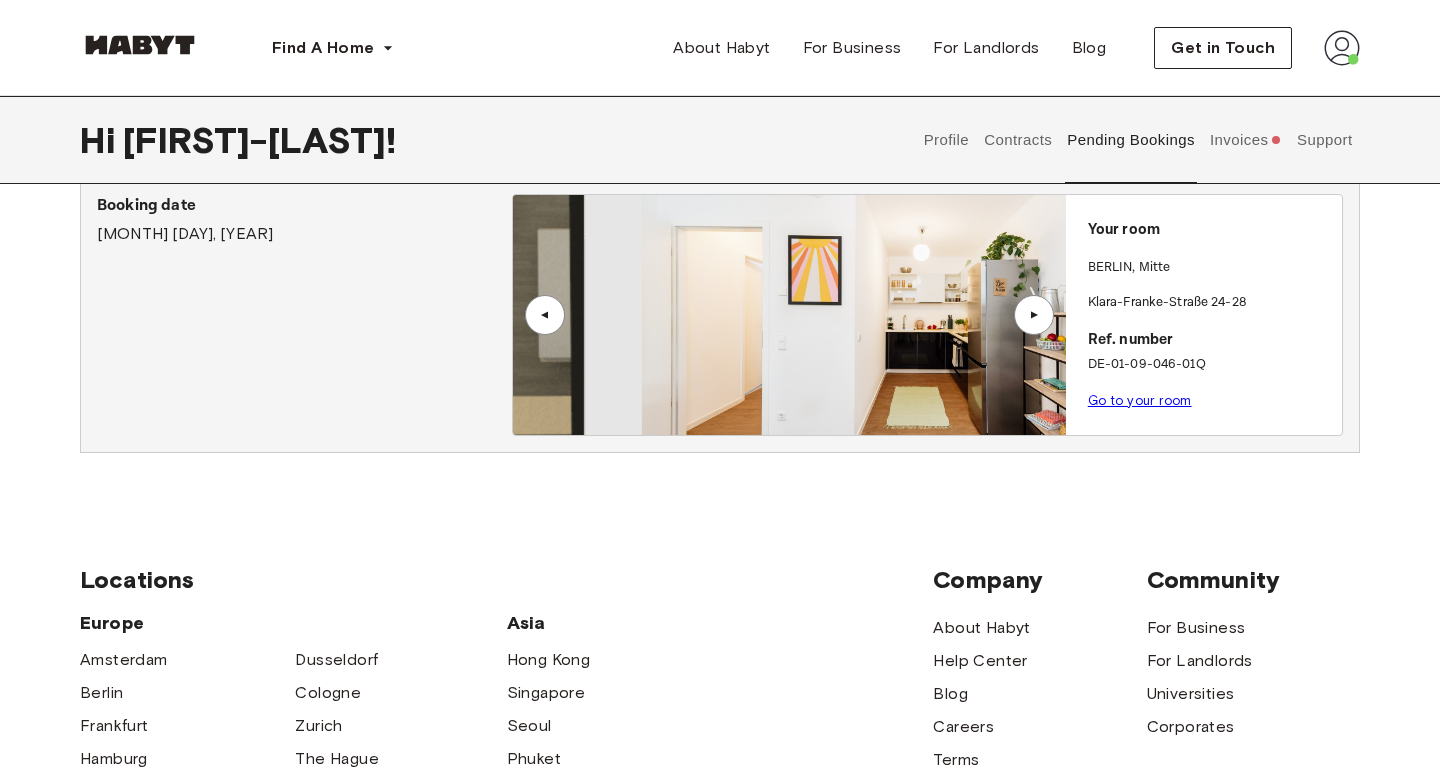 click on "▲" at bounding box center (1034, 315) 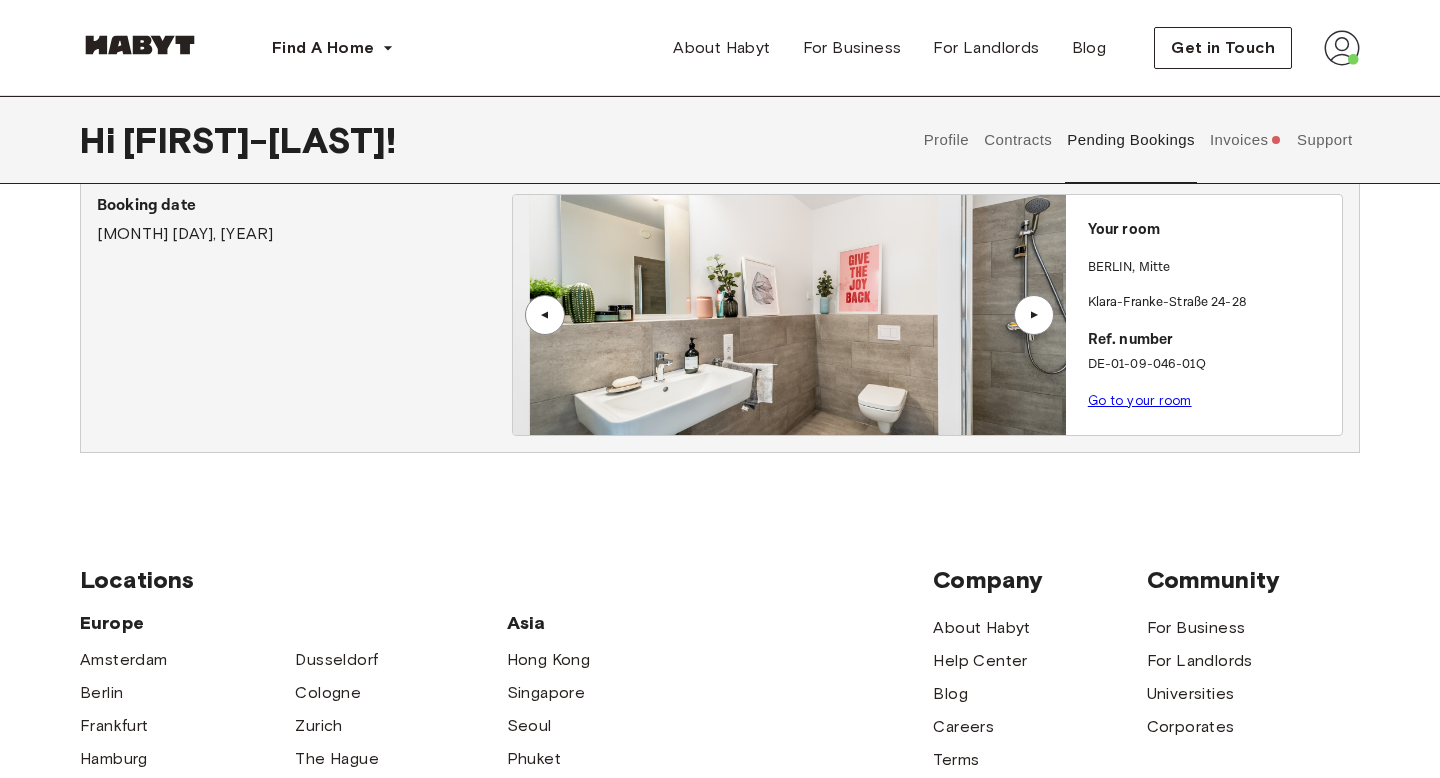 click on "▲" at bounding box center (1034, 315) 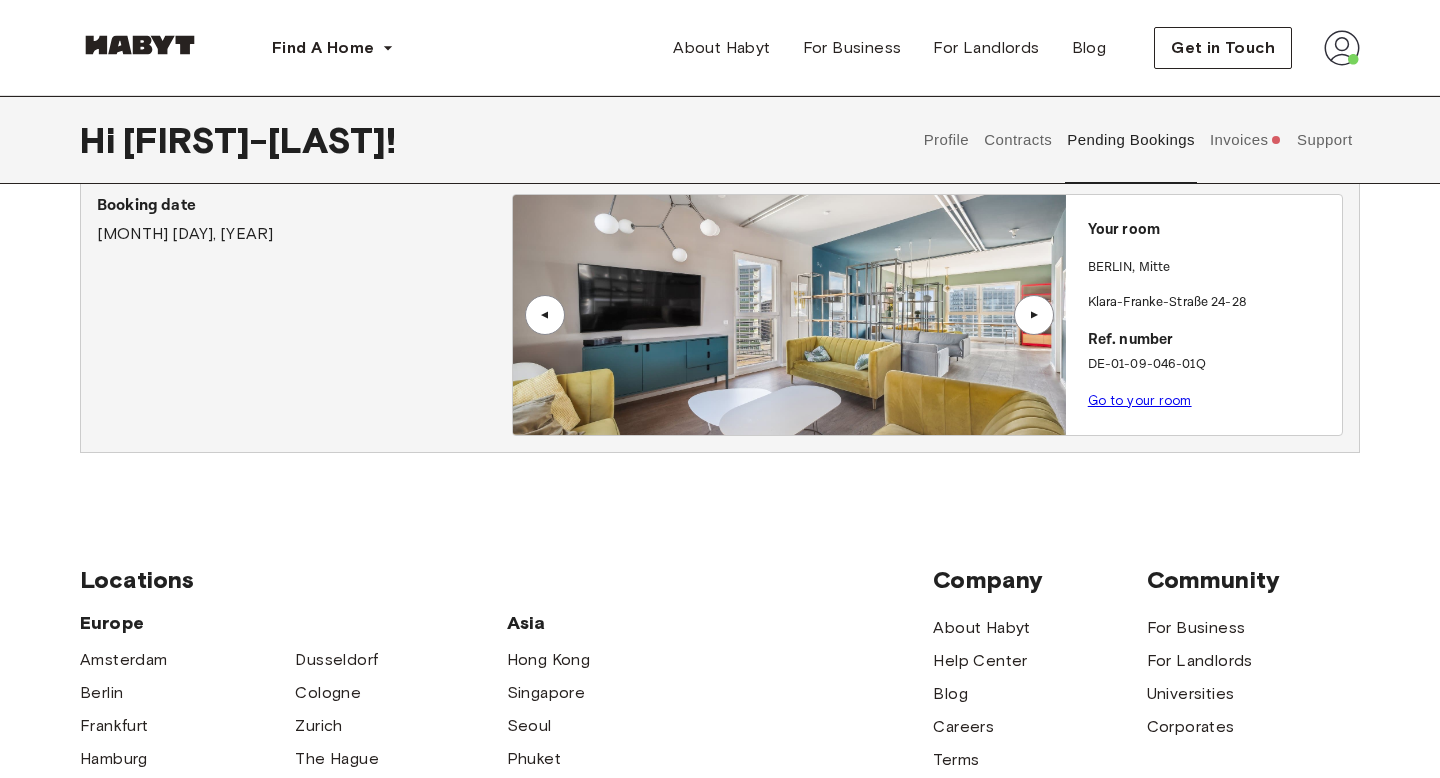 click on "▲" at bounding box center [545, 315] 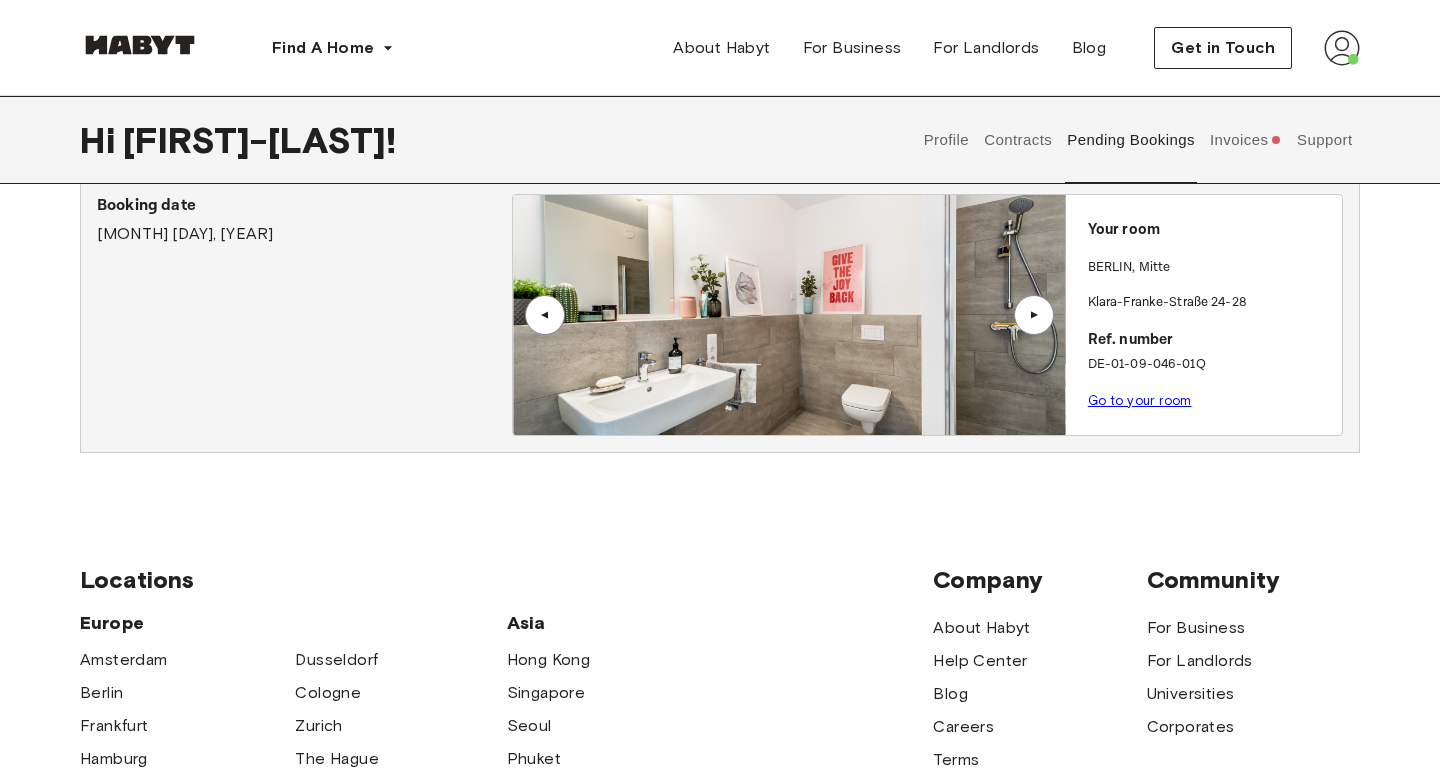 click on "▲" at bounding box center (545, 315) 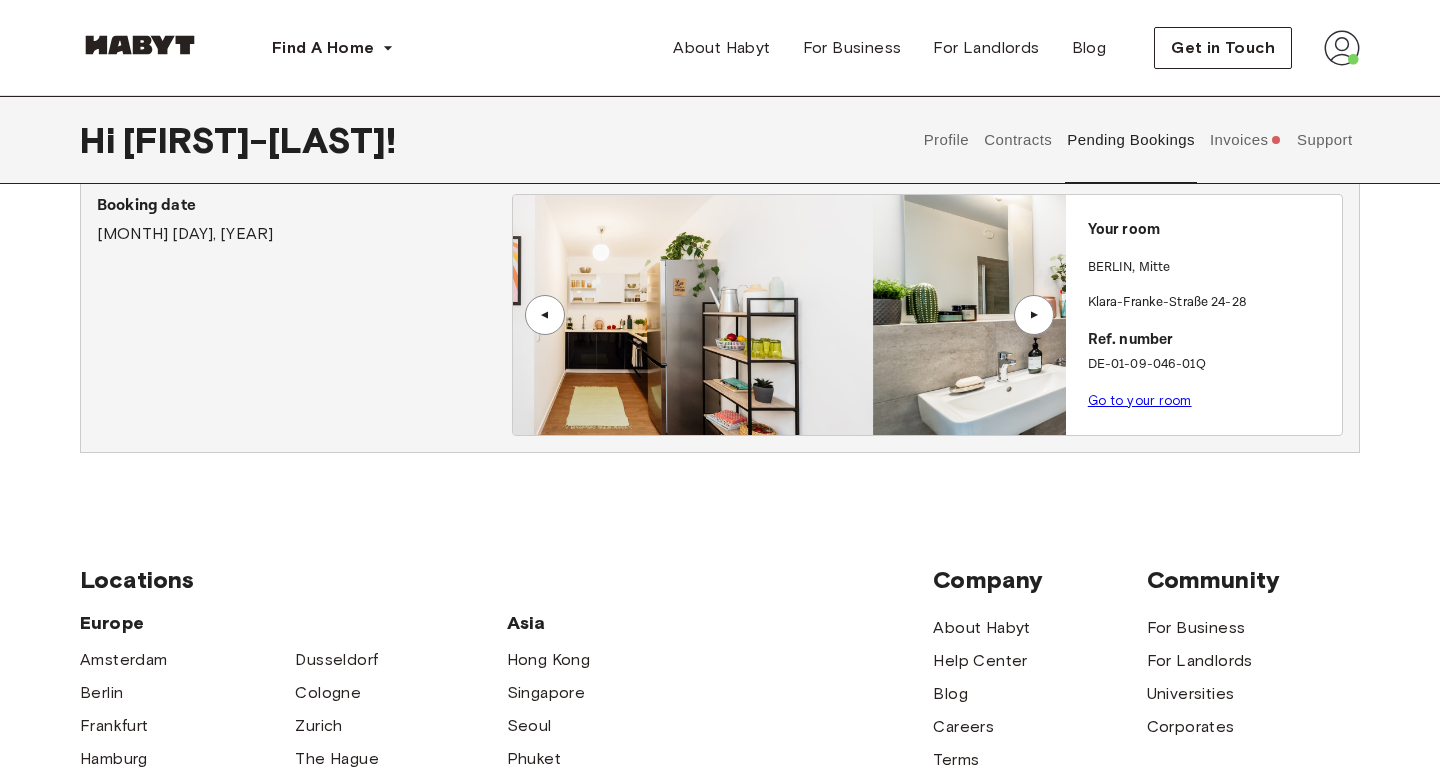 click on "▲" at bounding box center [545, 315] 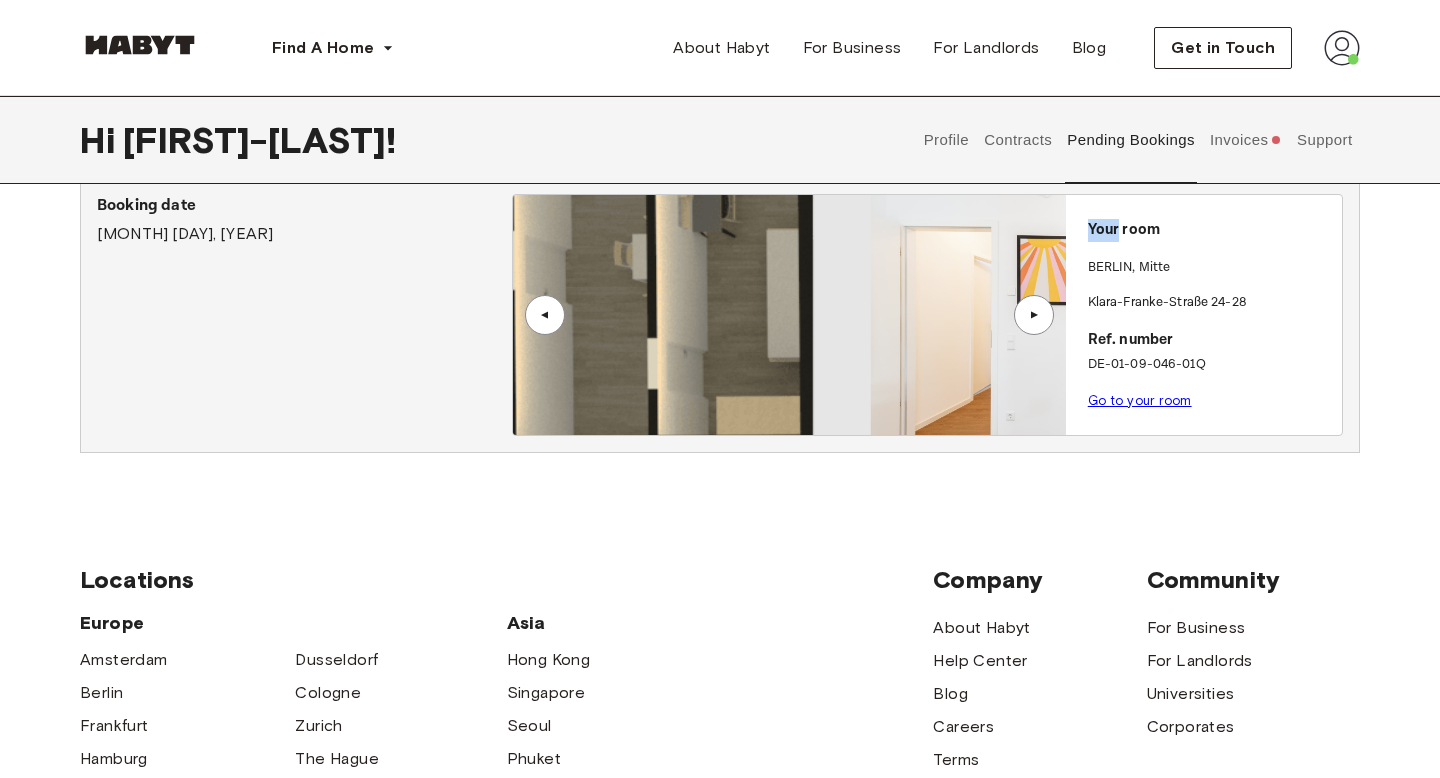 click on "▲" at bounding box center (545, 315) 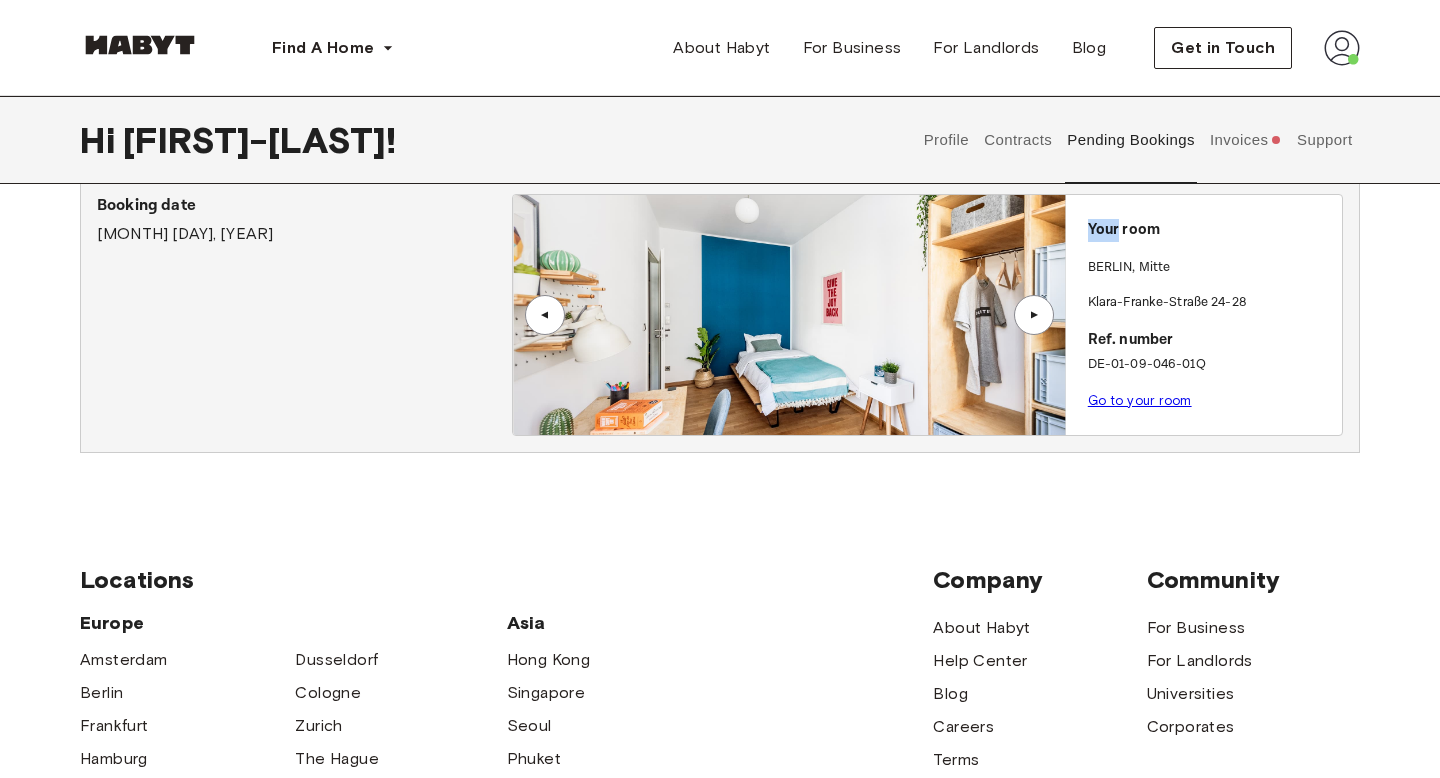 click on "▲" at bounding box center [545, 315] 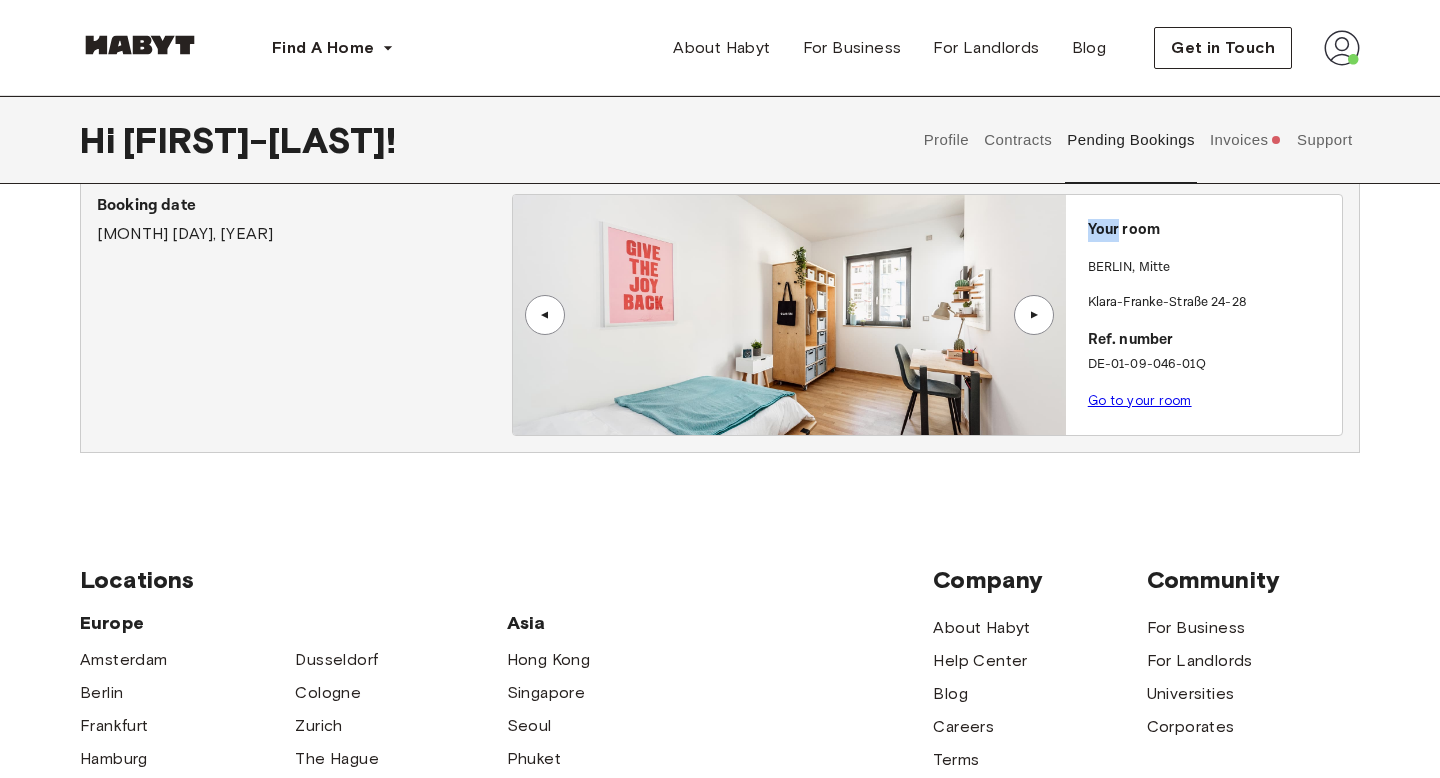 click on "▲" at bounding box center [1034, 315] 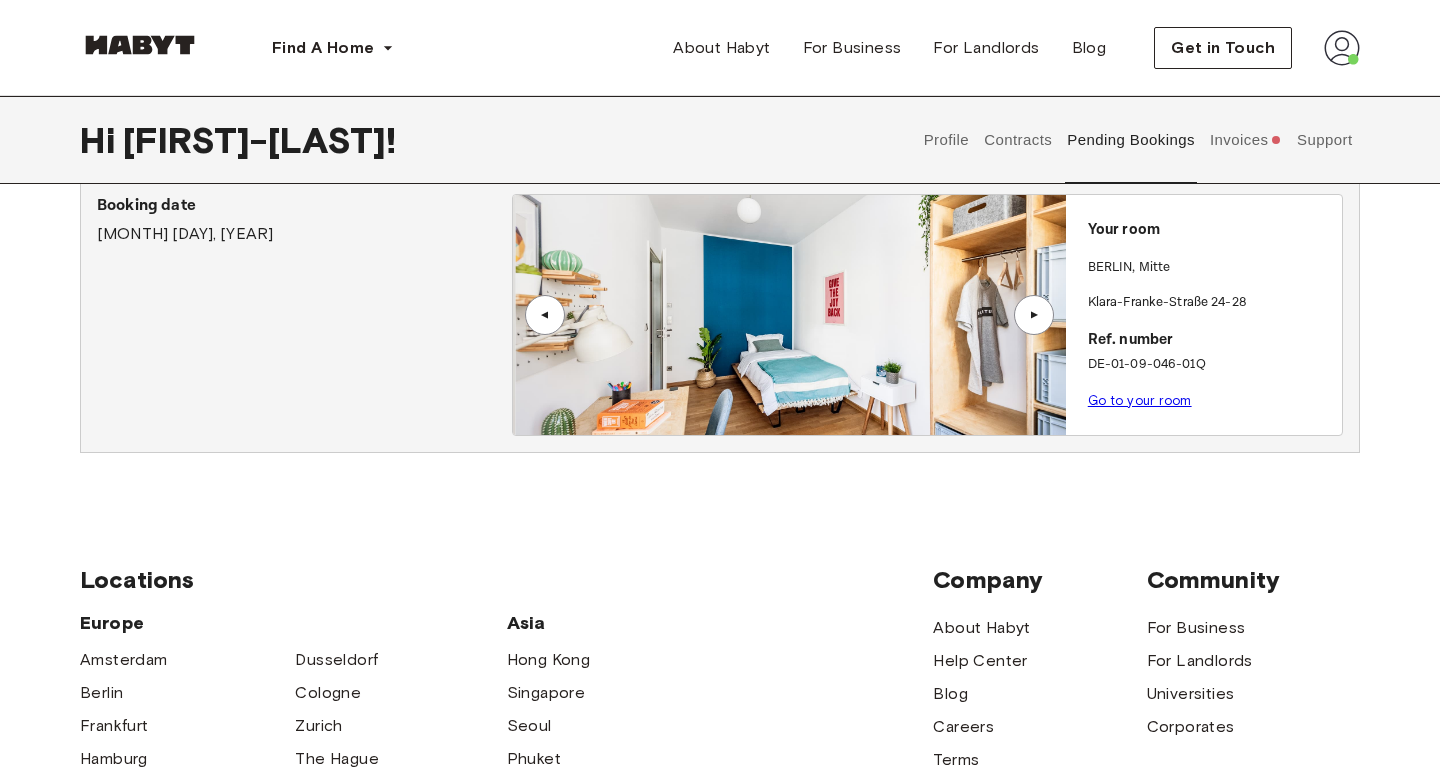 click on "Your room [CITY], [CITY]-[STREET] [NUMBER] Ref. number [LICENSE] Go to your room" at bounding box center (1204, 309) 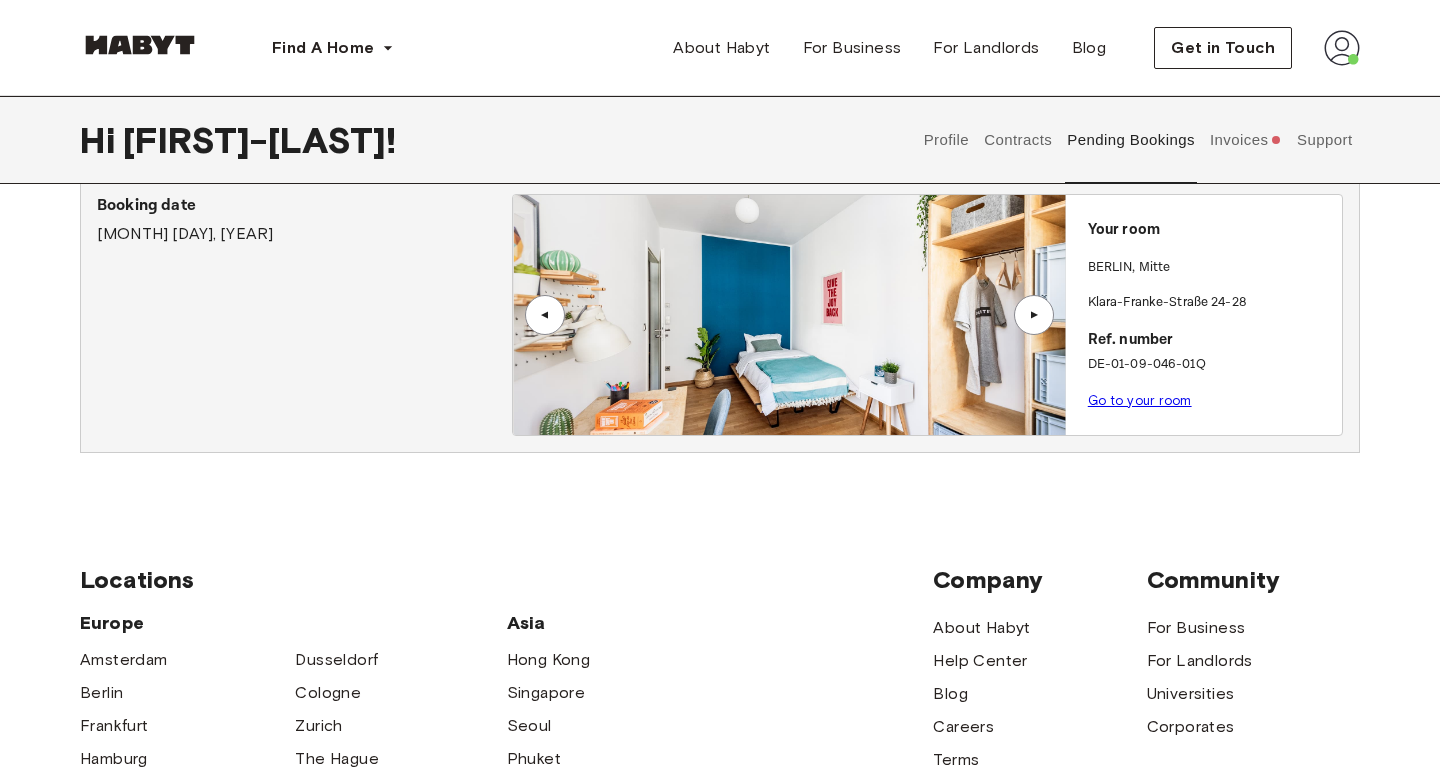click on "Go to your room" at bounding box center [1140, 400] 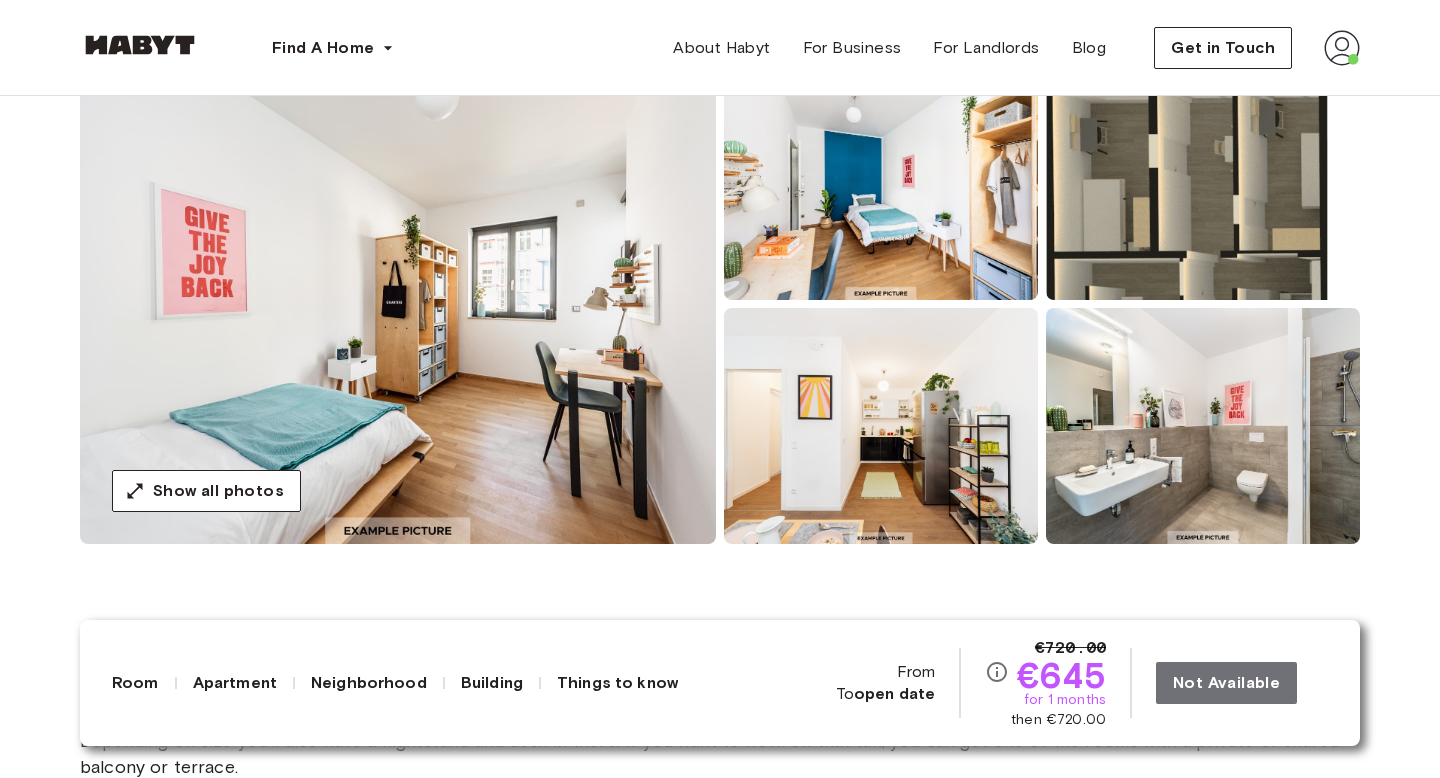scroll, scrollTop: 216, scrollLeft: 0, axis: vertical 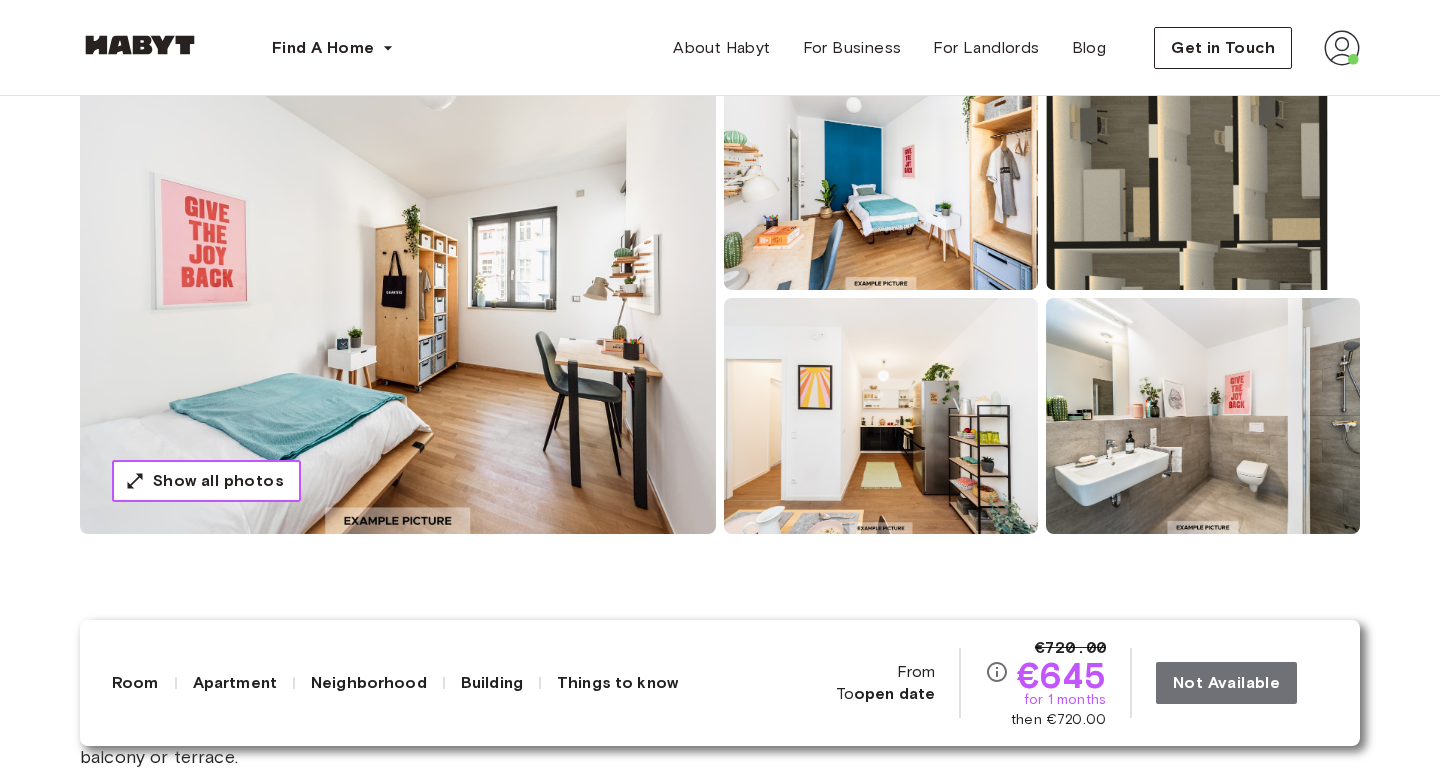 click on "Show all photos" at bounding box center (218, 481) 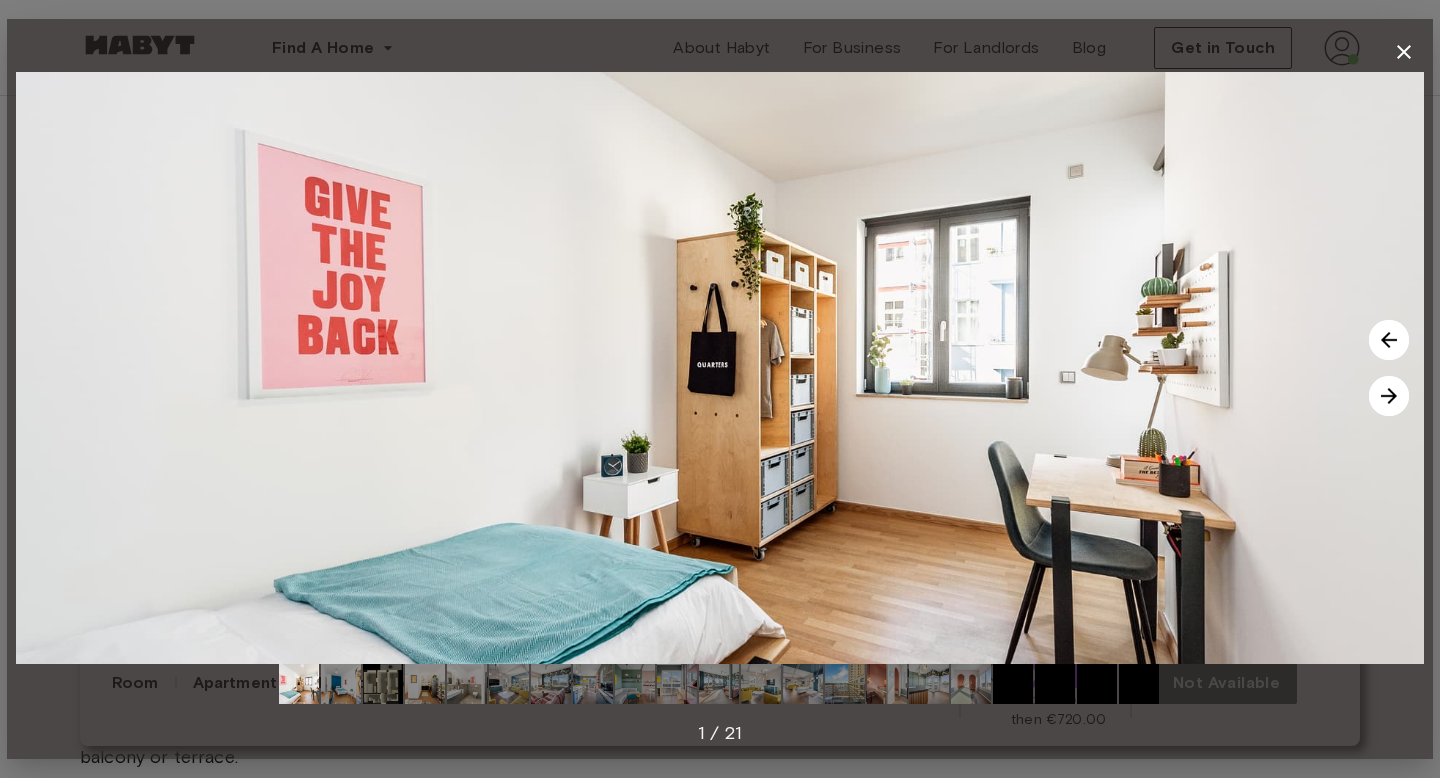 click at bounding box center (1389, 396) 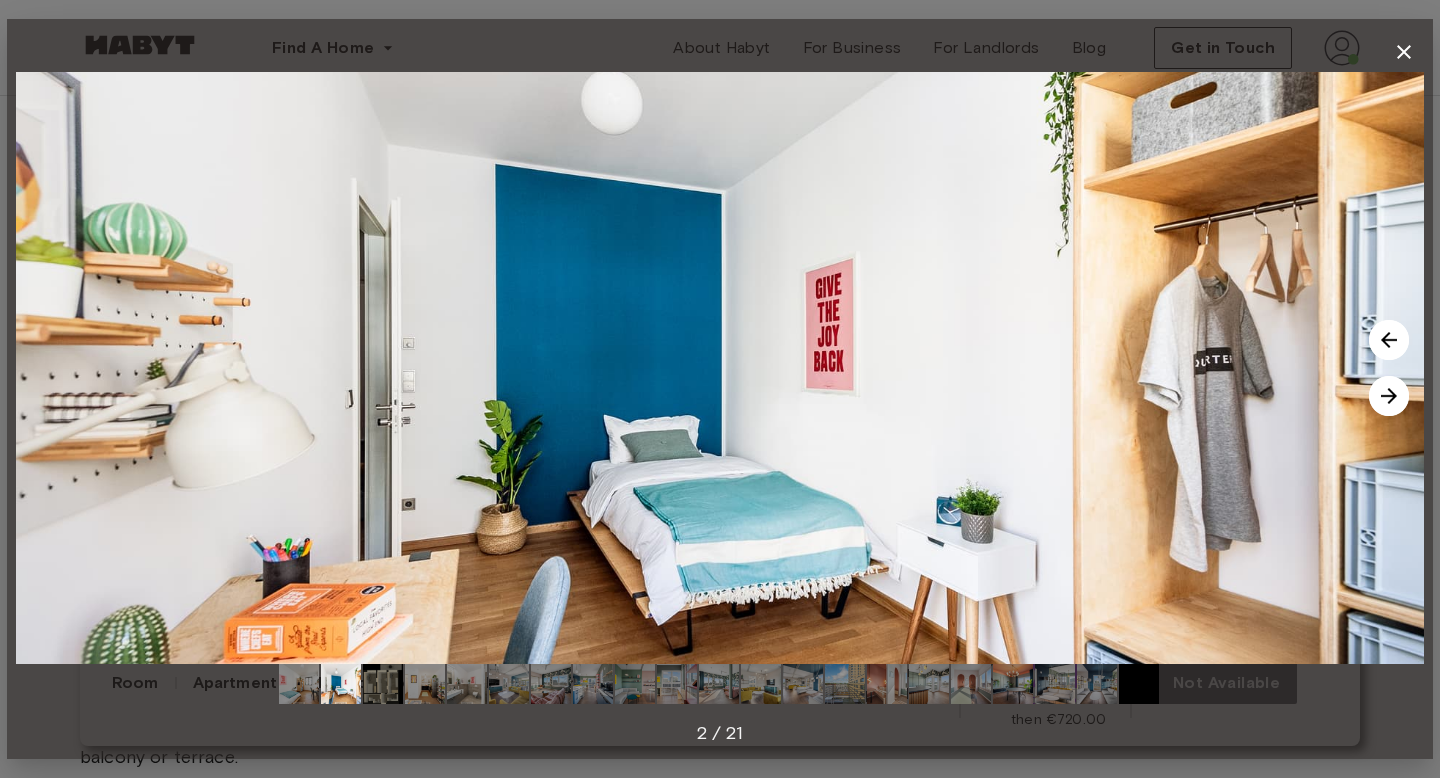 click at bounding box center (1389, 396) 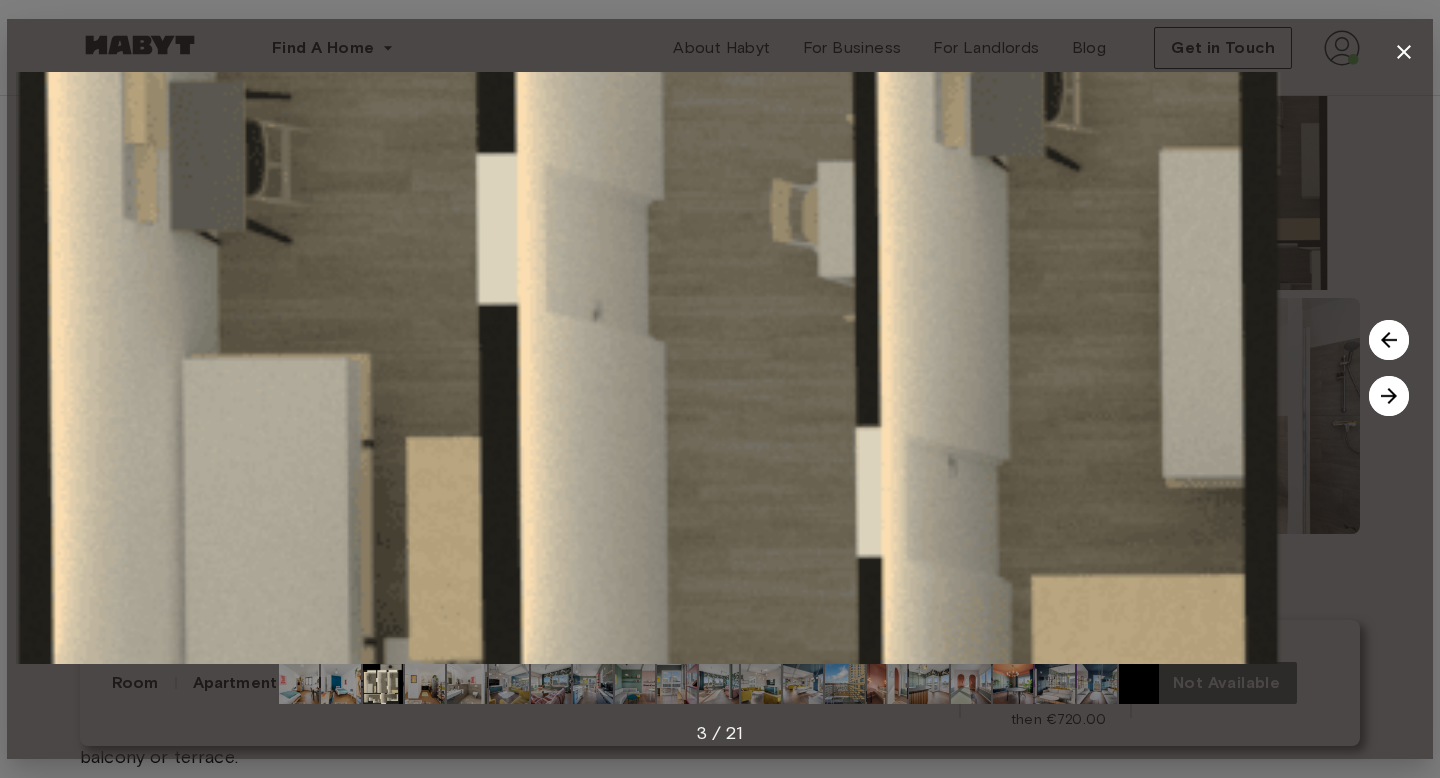 click at bounding box center (1389, 396) 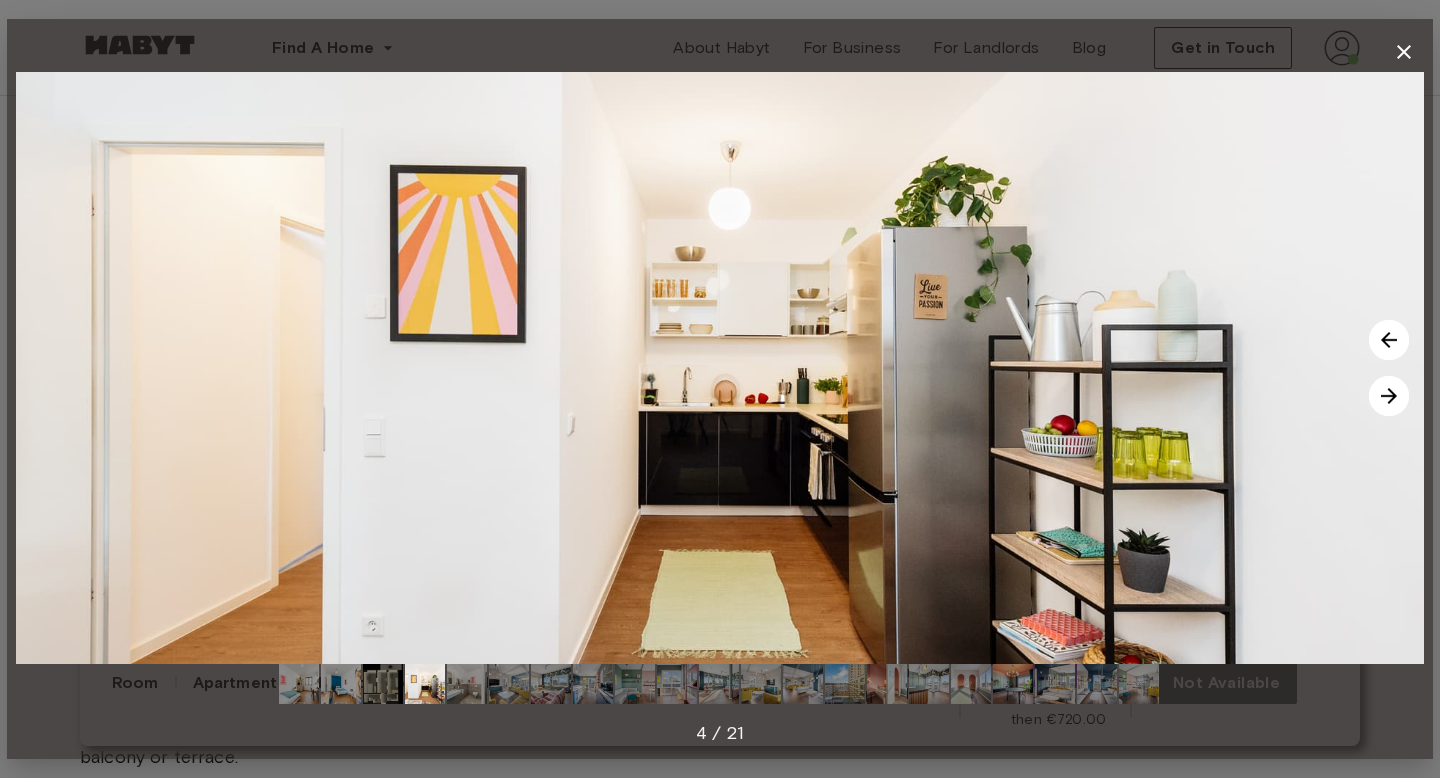 click 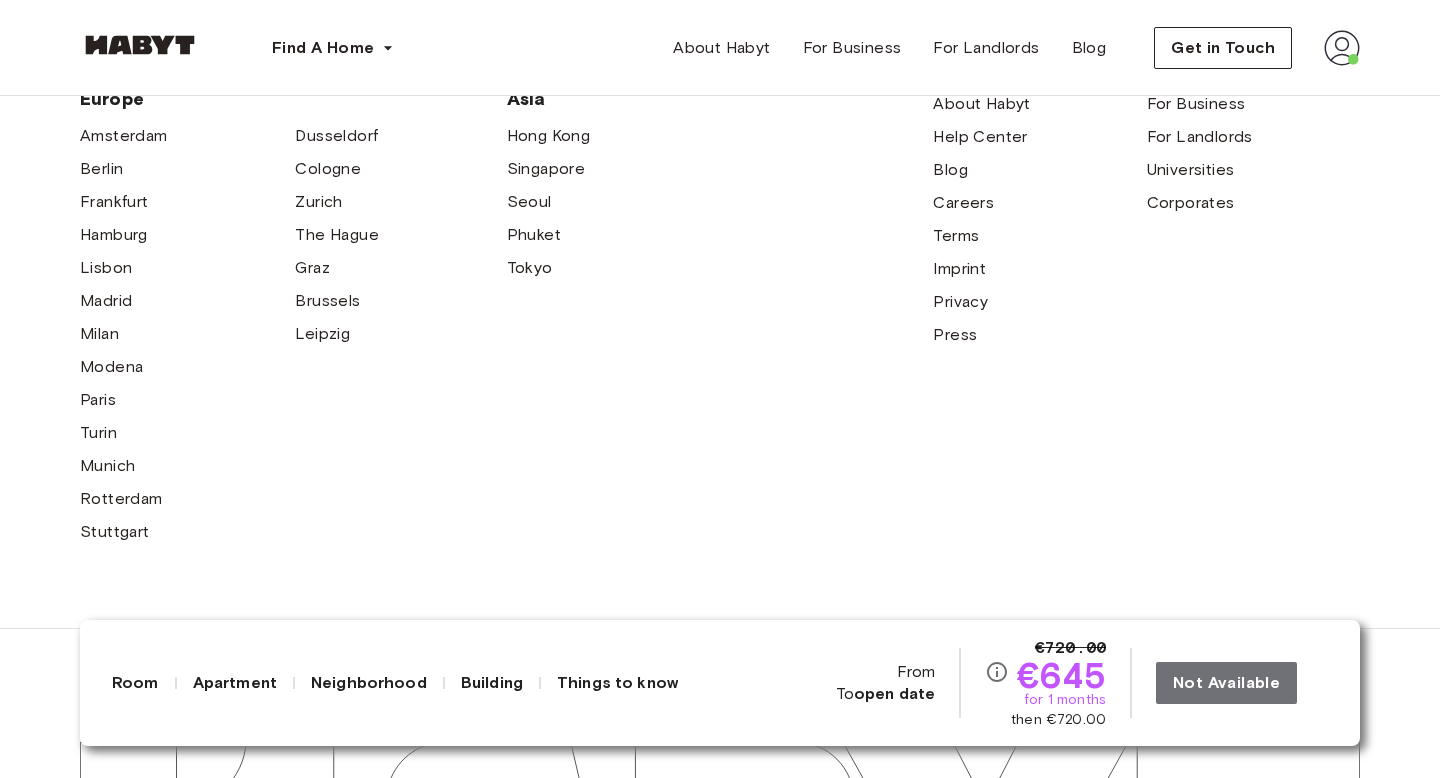 scroll, scrollTop: 6526, scrollLeft: 0, axis: vertical 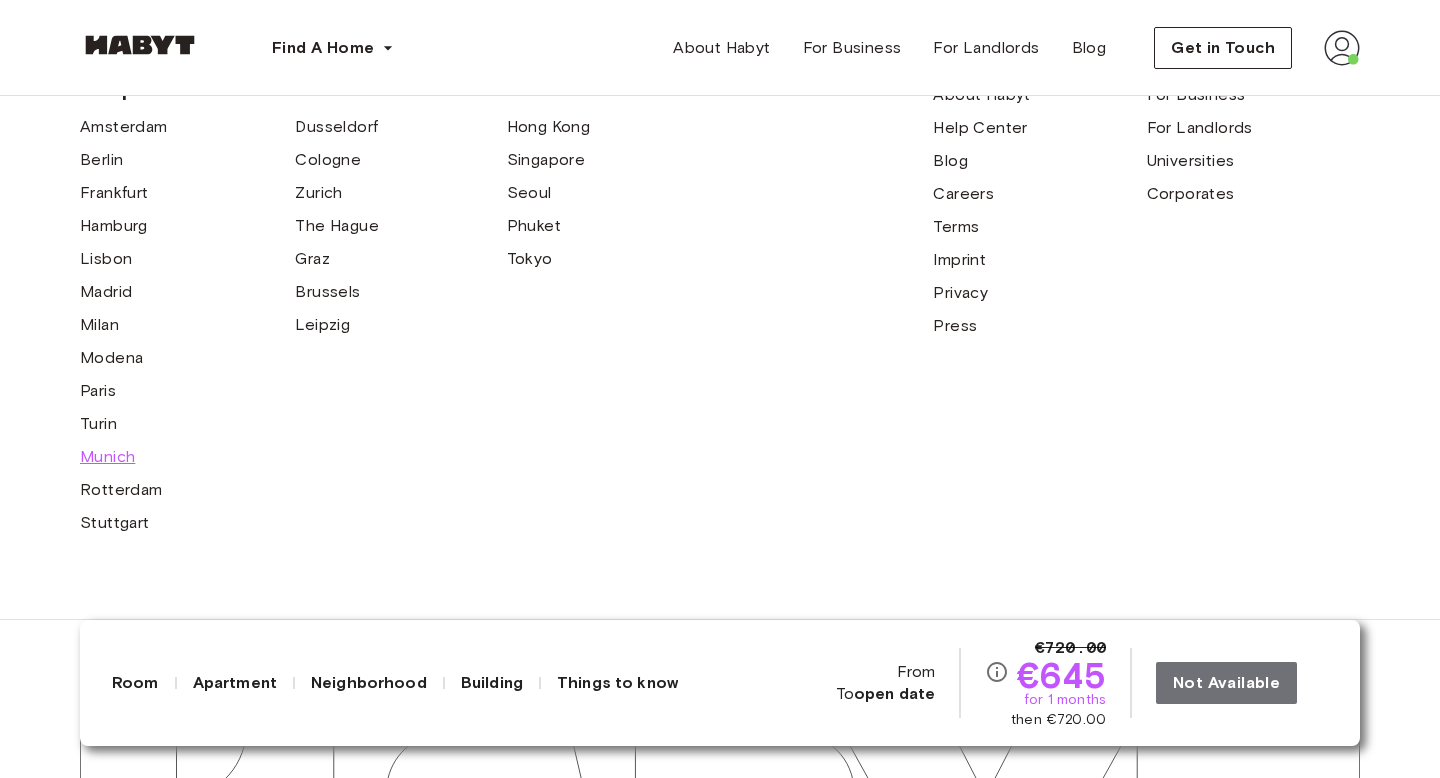 click on "Munich" at bounding box center (107, 457) 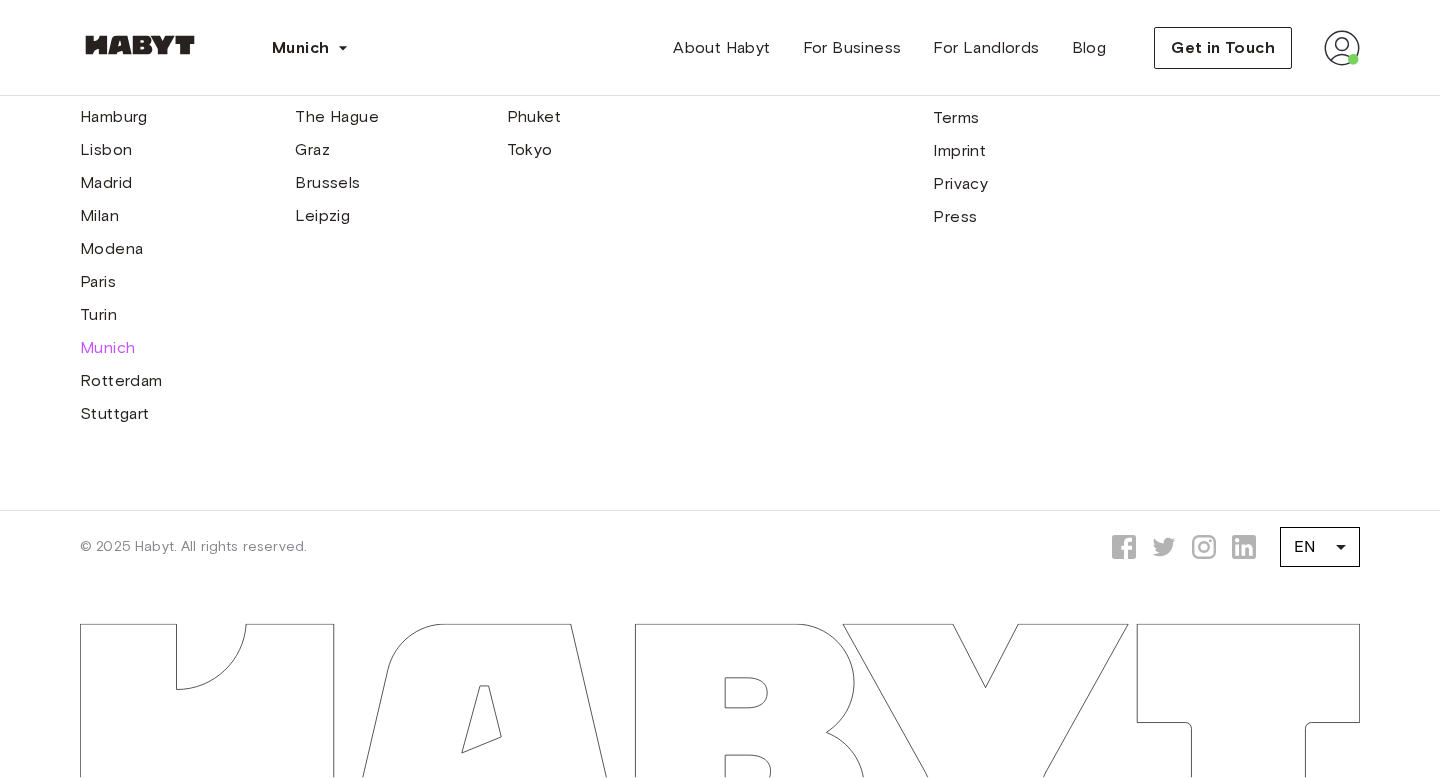 scroll, scrollTop: 0, scrollLeft: 0, axis: both 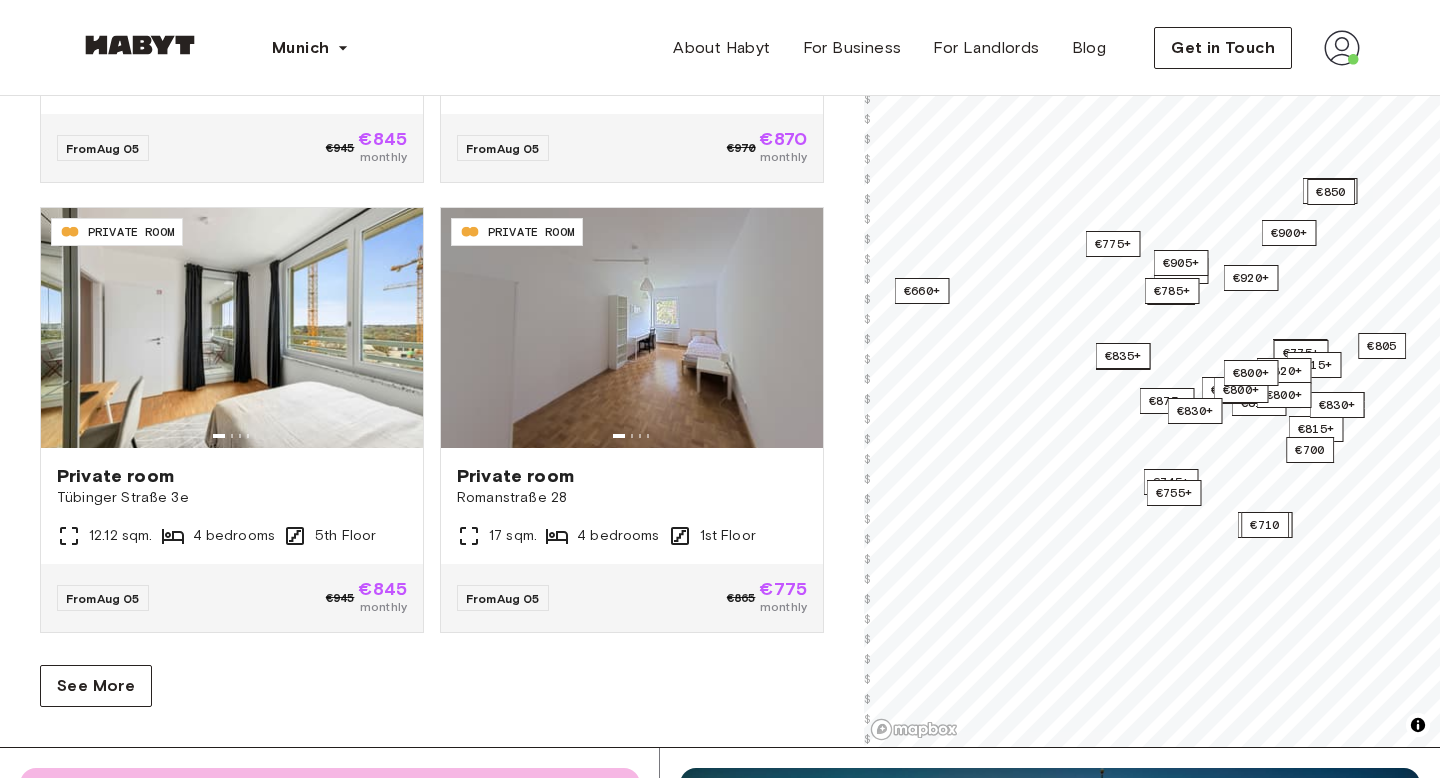 click on "DE-02-011-001-01HF PRIVATE ROOM Private room [STREET] [NUMBER] 10 sqm. 5 bedrooms 3rd Floor From Aug 05 €810 €725 monthly DE-02-019-003-04HF PRIVATE ROOM Private room [STREET] [NUMBER] 15 sqm. 4 bedrooms 4th Floor From Aug 05 €970 €870 monthly DE-02-019-01M PRIVATE ROOM Private room [STREET] [NUMBER] 18 sqm. 4 bedrooms 3rd Floor From Aug 05 €940 €840 monthly DE-02-022-002-03HF PRIVATE ROOM Private room [STREET] [NUMBER] 12.32 sqm. 4 bedrooms 3rd Floor From Aug 05 €945 €845 monthly DE-02-023-001-02HF PRIVATE ROOM Private room [STREET] [NUMBER] 12.62 sqm. 4 bedrooms 2nd Floor From Aug 05 €945 €845 monthly DE-02-034-04M PRIVATE ROOM Private room [STREET] [NUMBER] 22 sqm. 4 bedrooms 5th Floor From Aug 05 €875 €785 monthly DE-02-035-01M PRIVATE ROOM Private room [STREET] [NUMBER] 10 sqm. 3 bedrooms 4th Floor From Aug 05 €875 €785 monthly DE-02-004-002-01HF PRIVATE ROOM Private room [STREET] [NUMBER] 18 sqm. 3 bedrooms 4th Floor From Aug 05 €930 €830 monthly 16 sqm." at bounding box center (432, -1568) 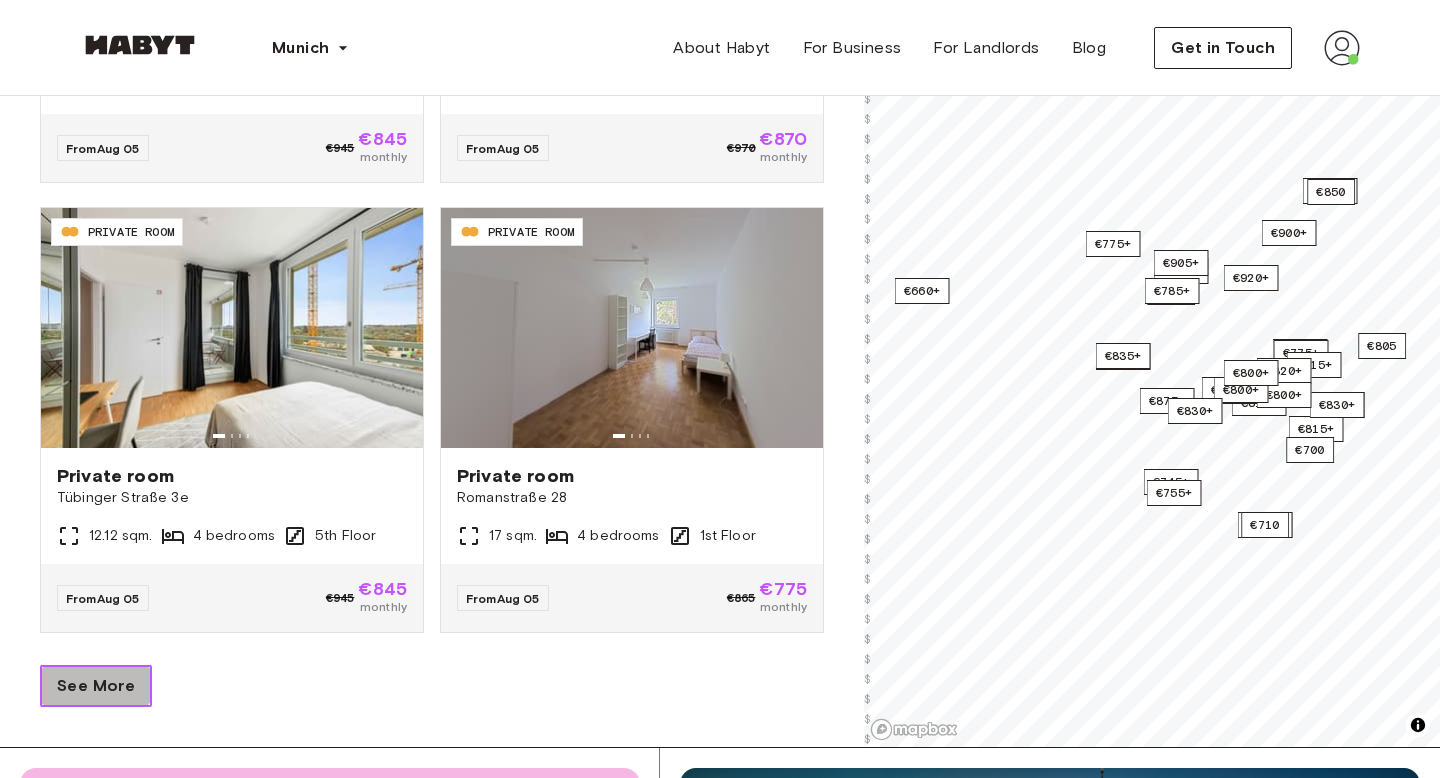 click on "See More" at bounding box center (96, 686) 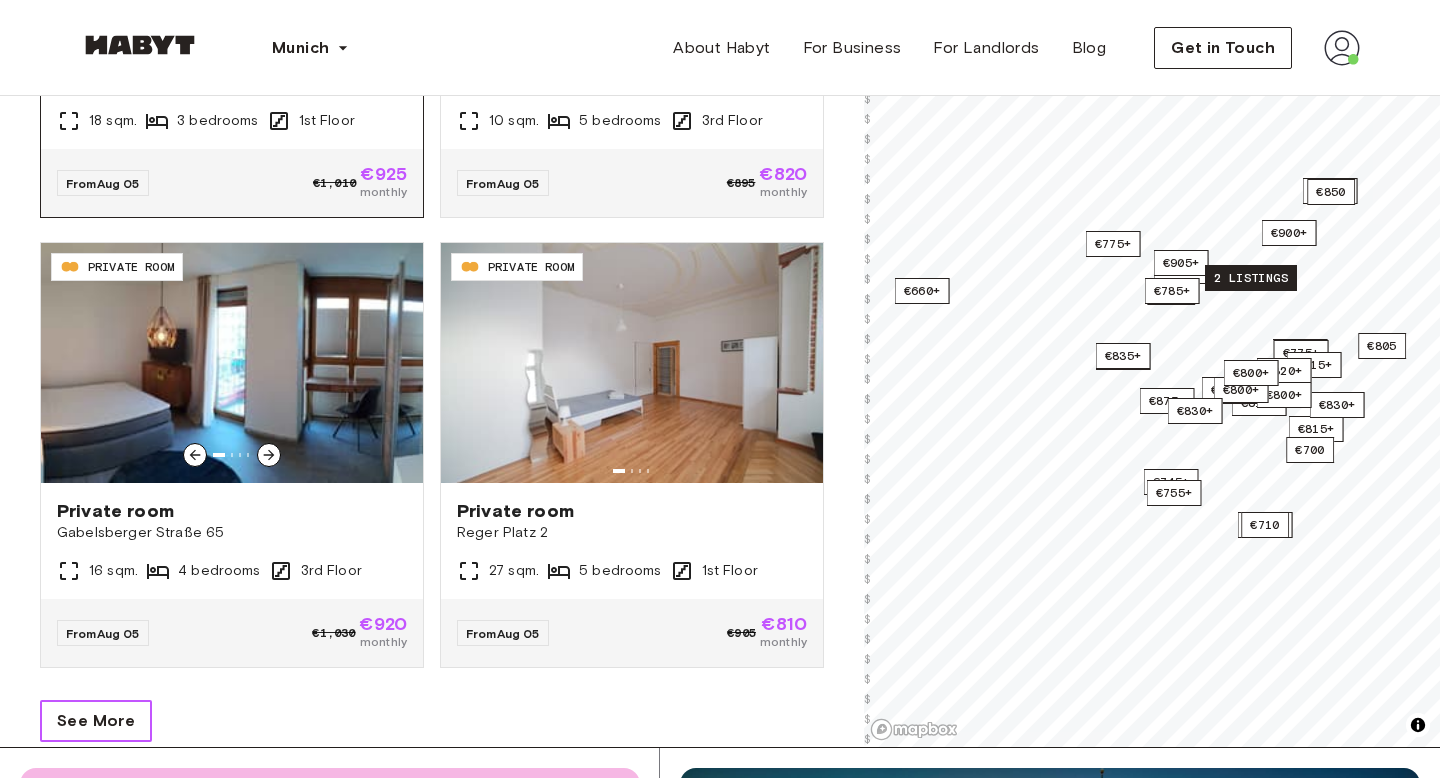 scroll, scrollTop: 8312, scrollLeft: 0, axis: vertical 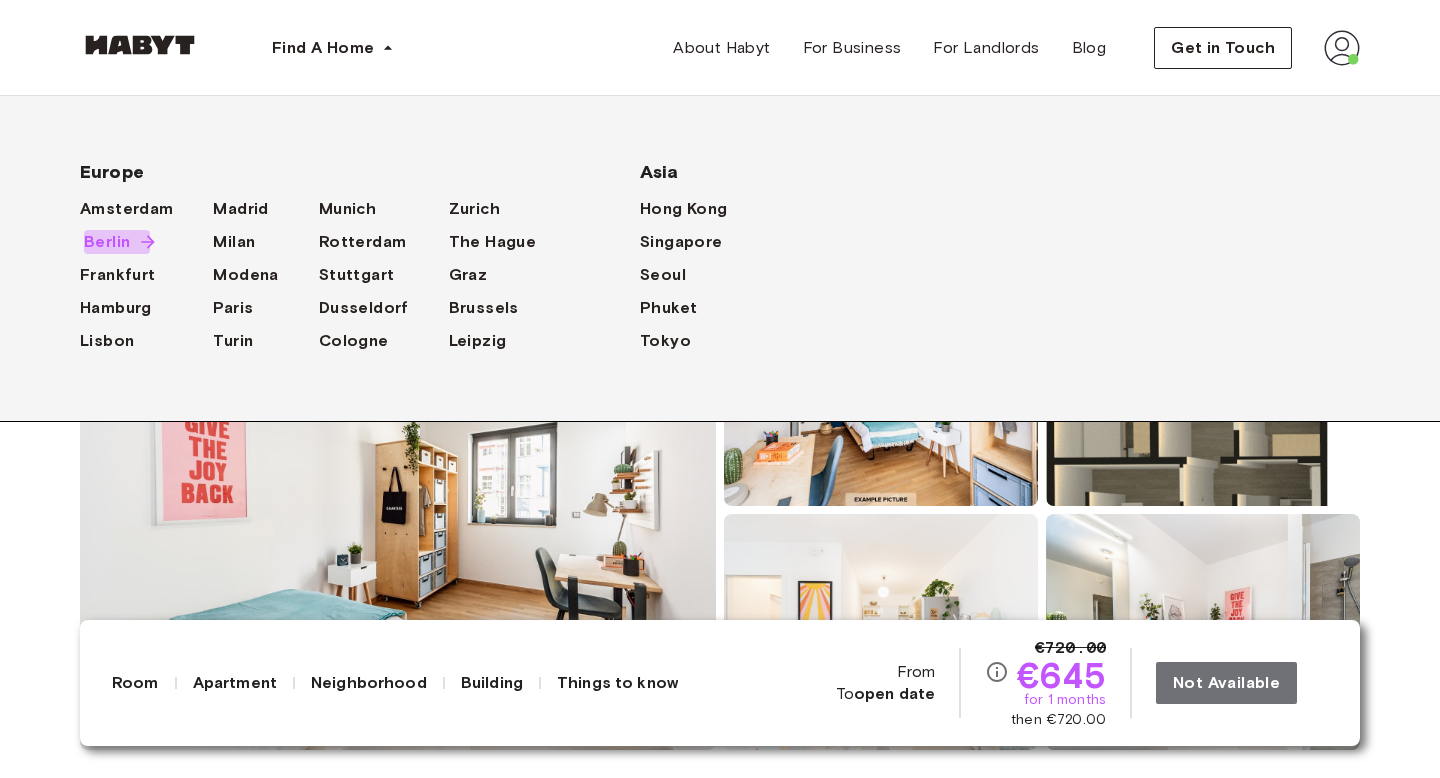 click on "Berlin" at bounding box center [107, 242] 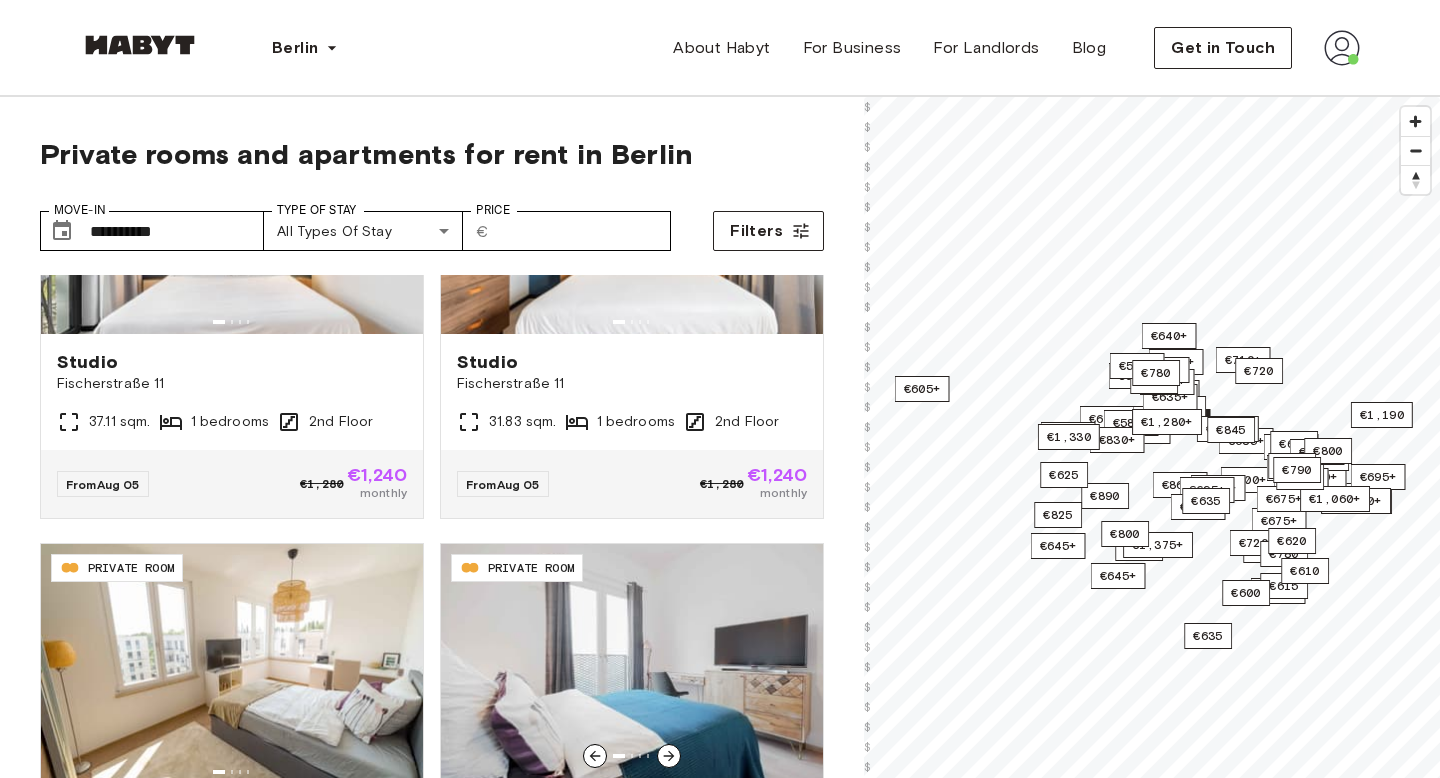 scroll, scrollTop: 3812, scrollLeft: 0, axis: vertical 